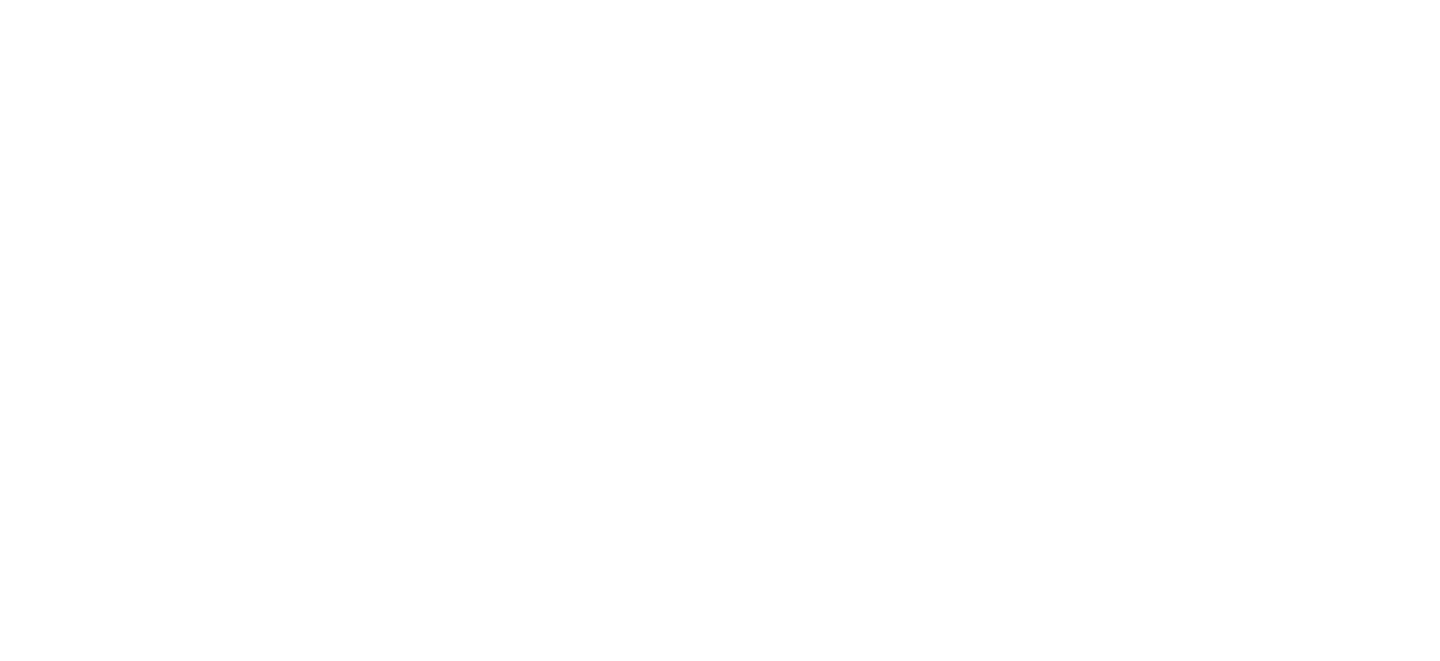 scroll, scrollTop: 0, scrollLeft: 0, axis: both 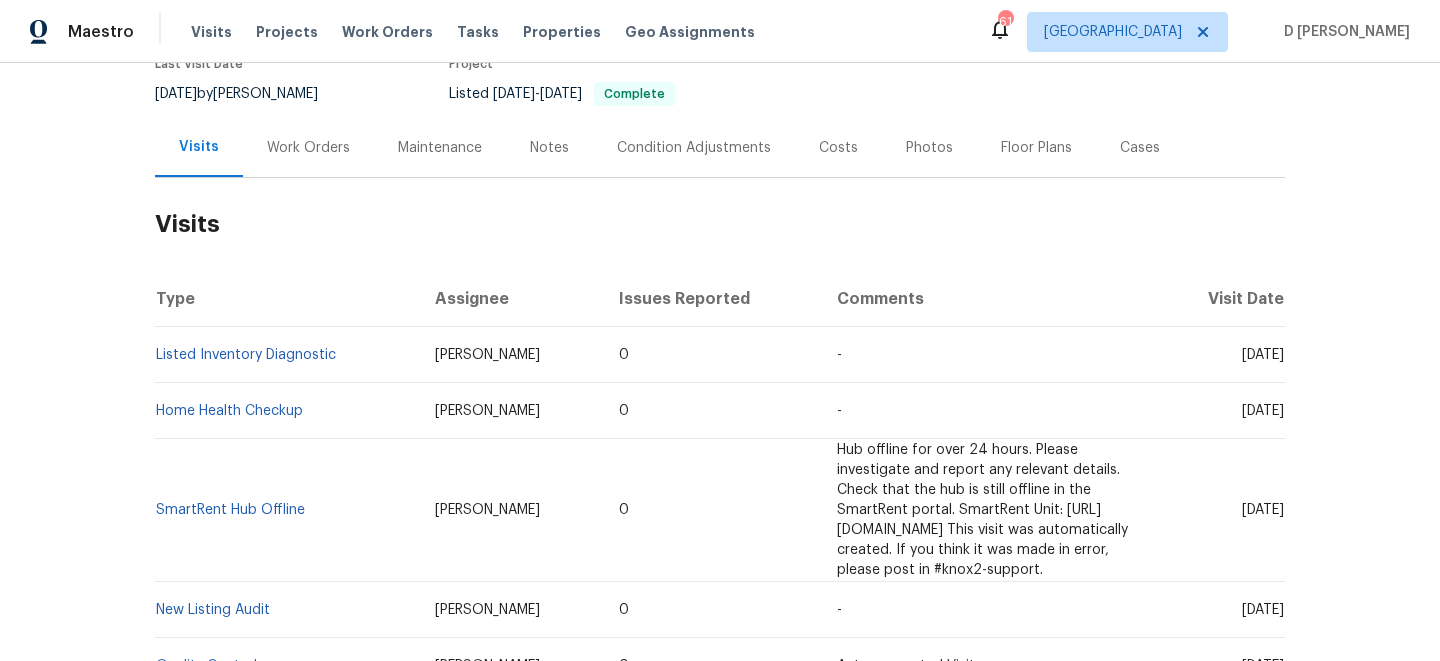 click on "Work Orders" at bounding box center [308, 147] 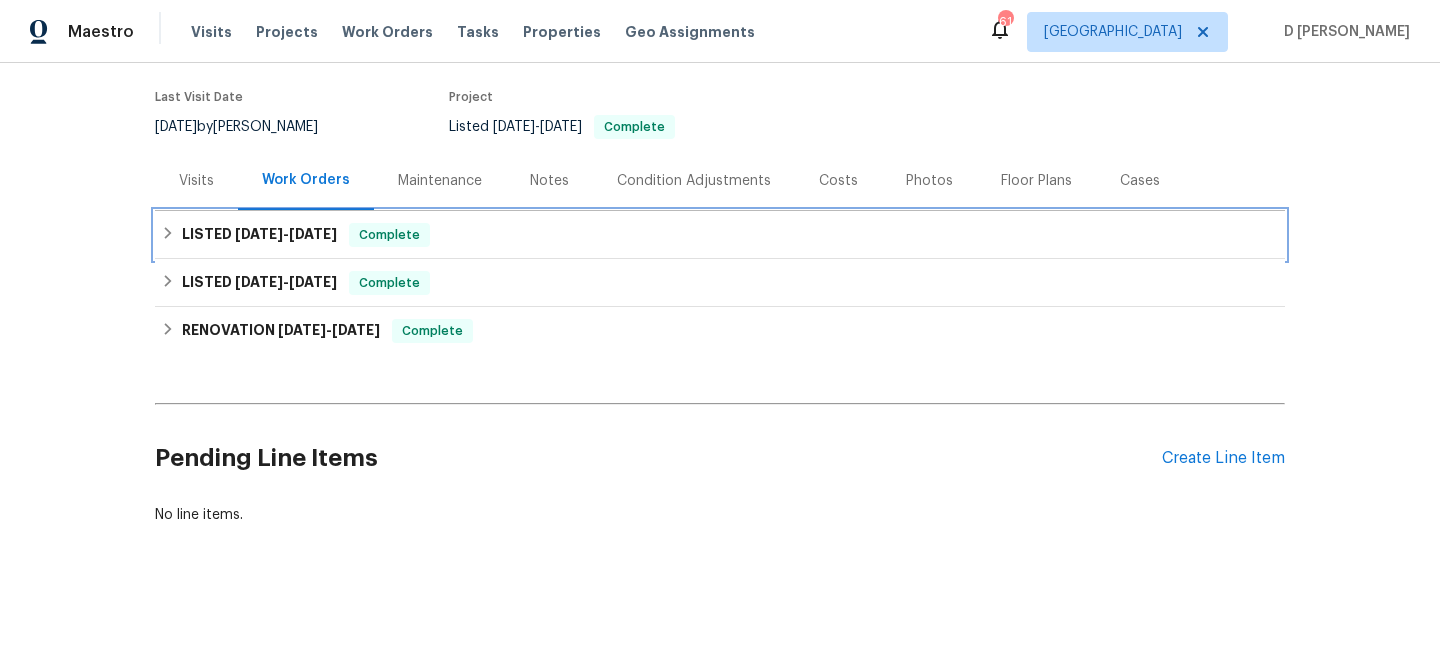 click 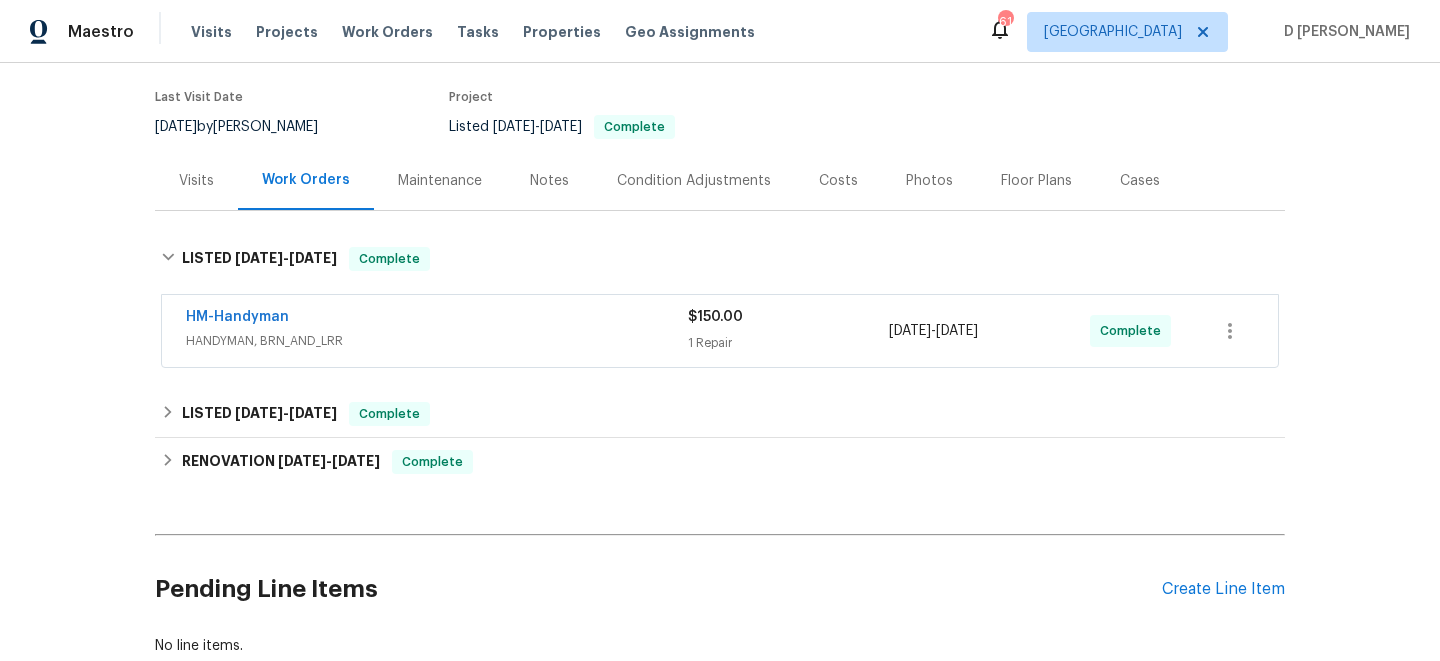 click on "HM-Handyman HANDYMAN, BRN_AND_LRR" at bounding box center (437, 331) 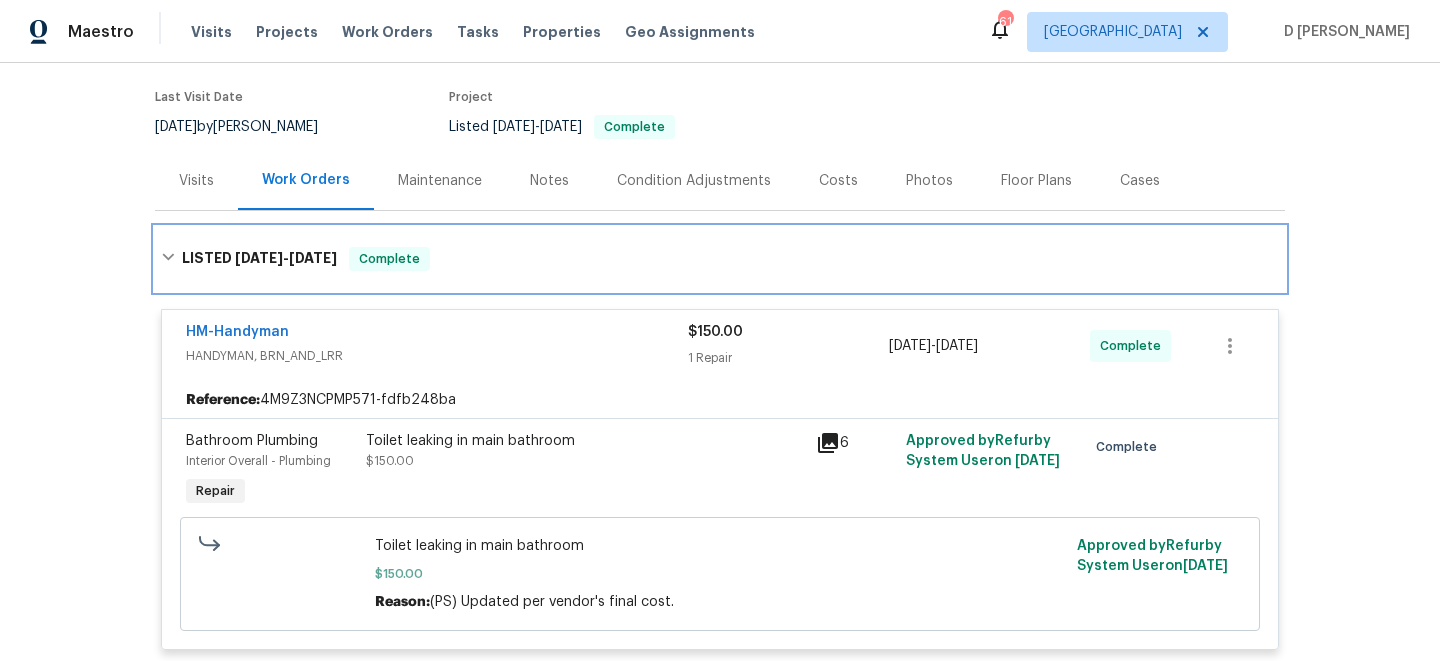 click on "LISTED   7/15/25  -  7/17/25 Complete" at bounding box center (720, 259) 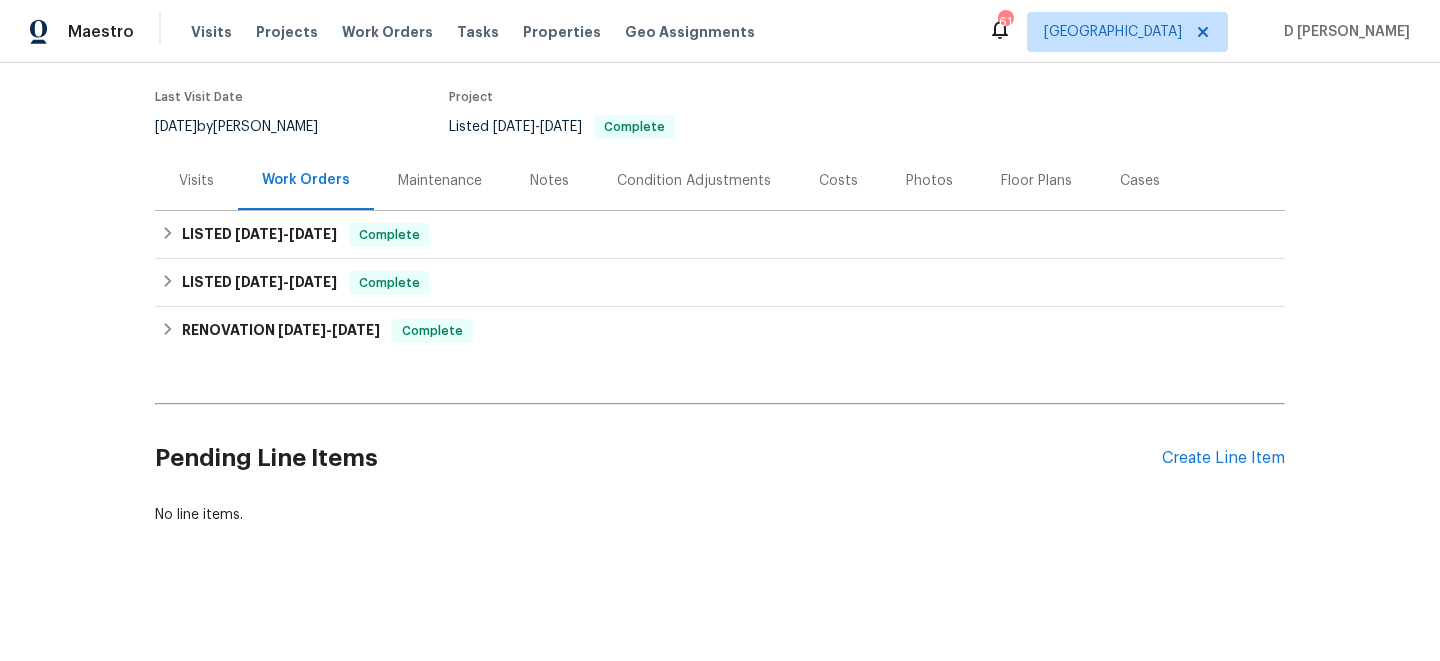 click on "Visits" at bounding box center (196, 180) 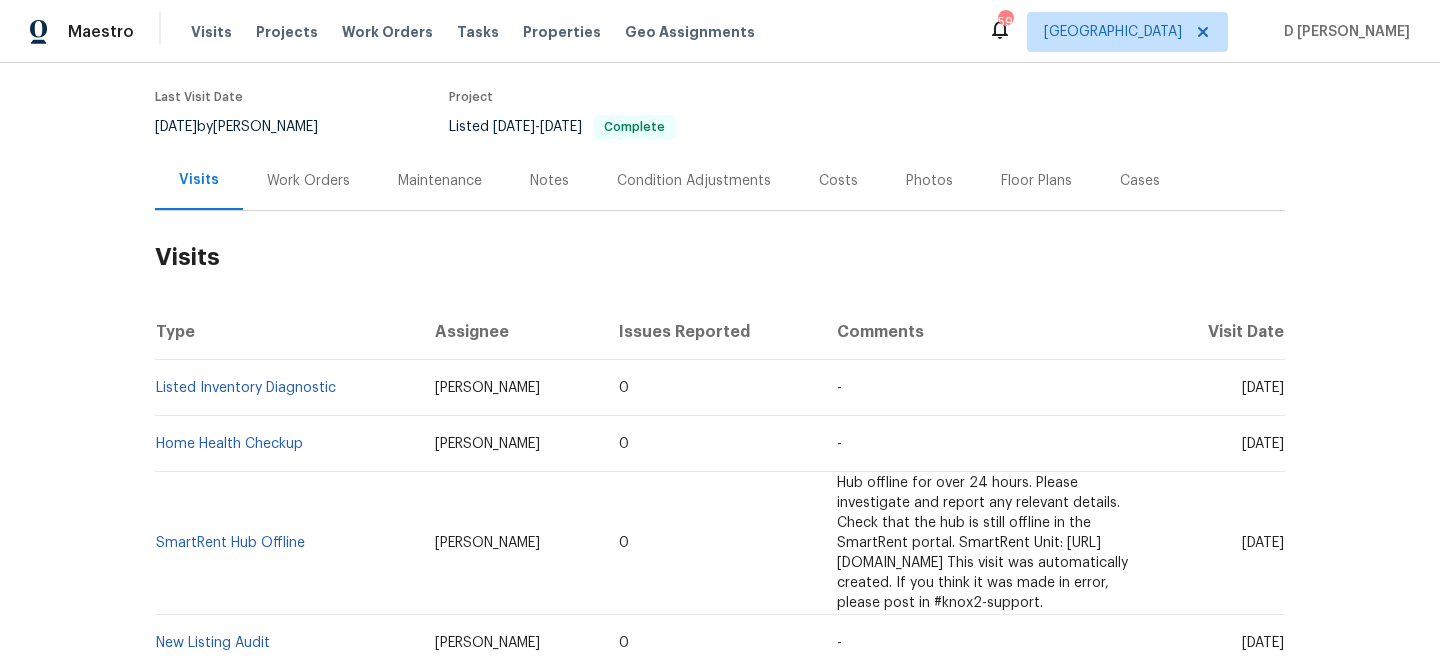 click on "Work Orders" at bounding box center [308, 181] 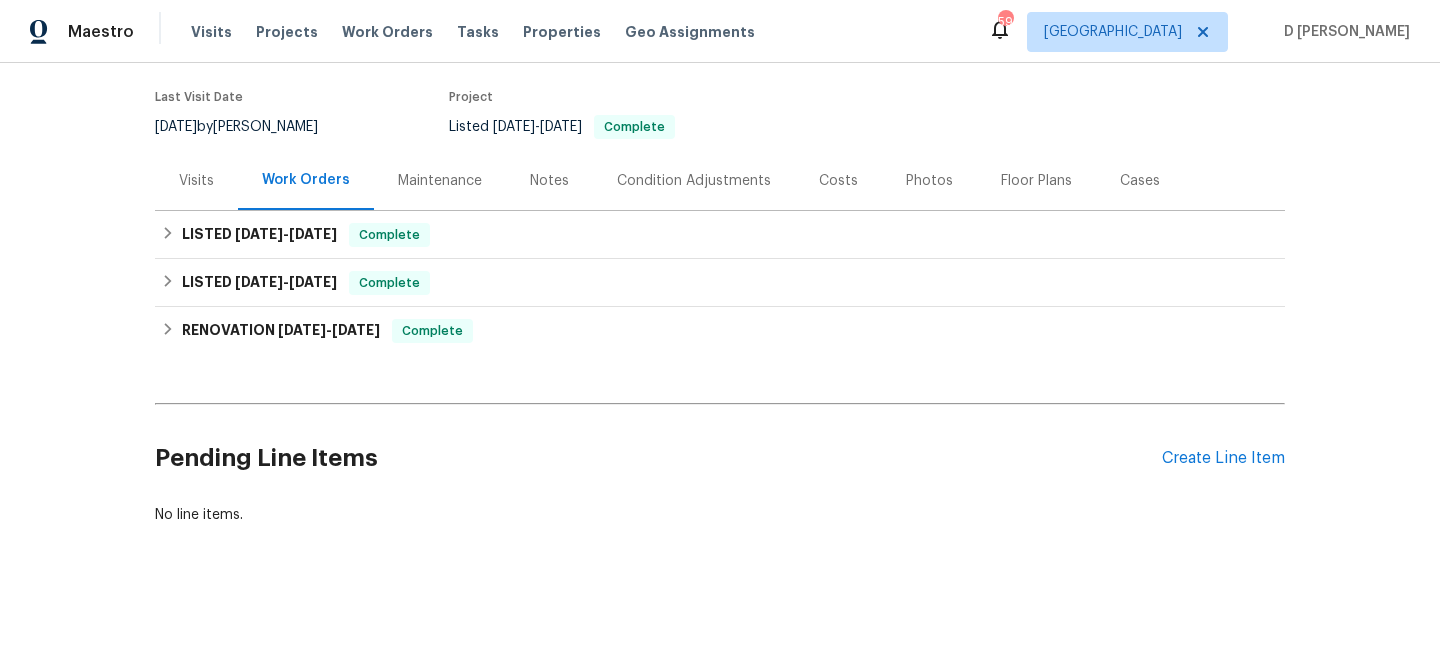 click on "Visits" at bounding box center (196, 181) 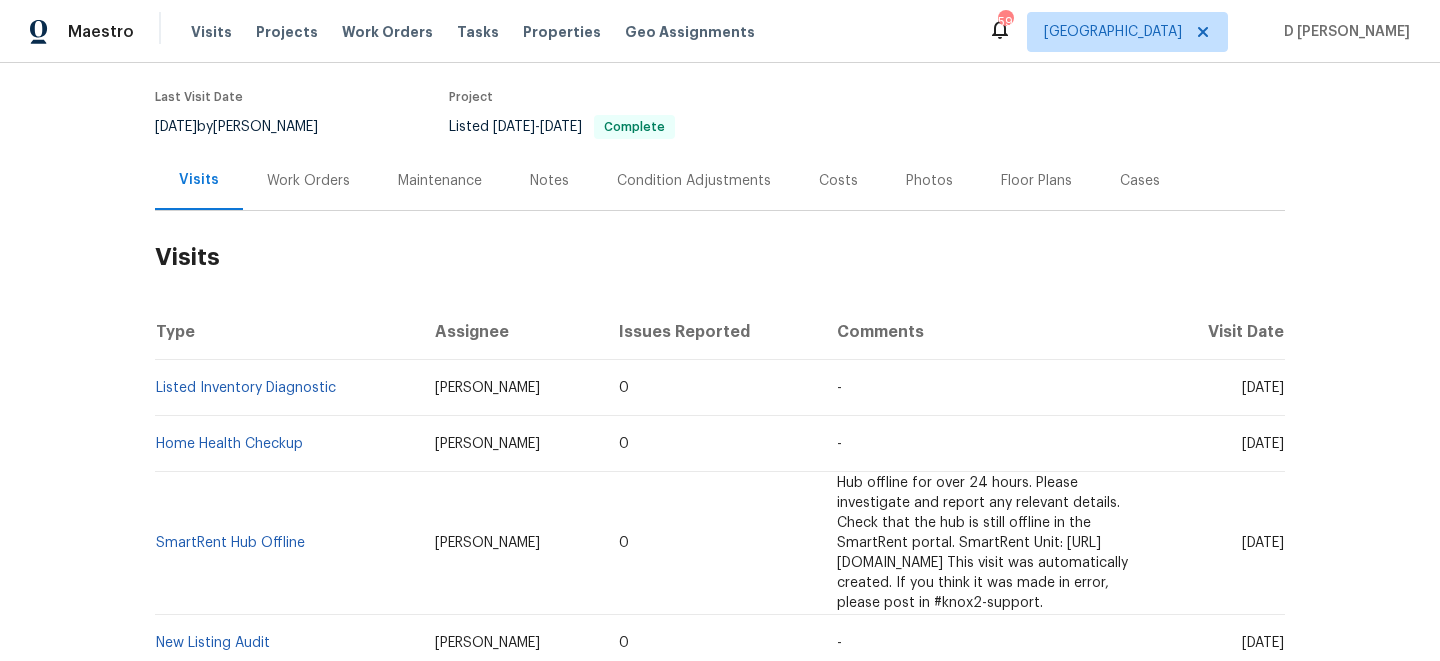 drag, startPoint x: 1207, startPoint y: 386, endPoint x: 1247, endPoint y: 384, distance: 40.04997 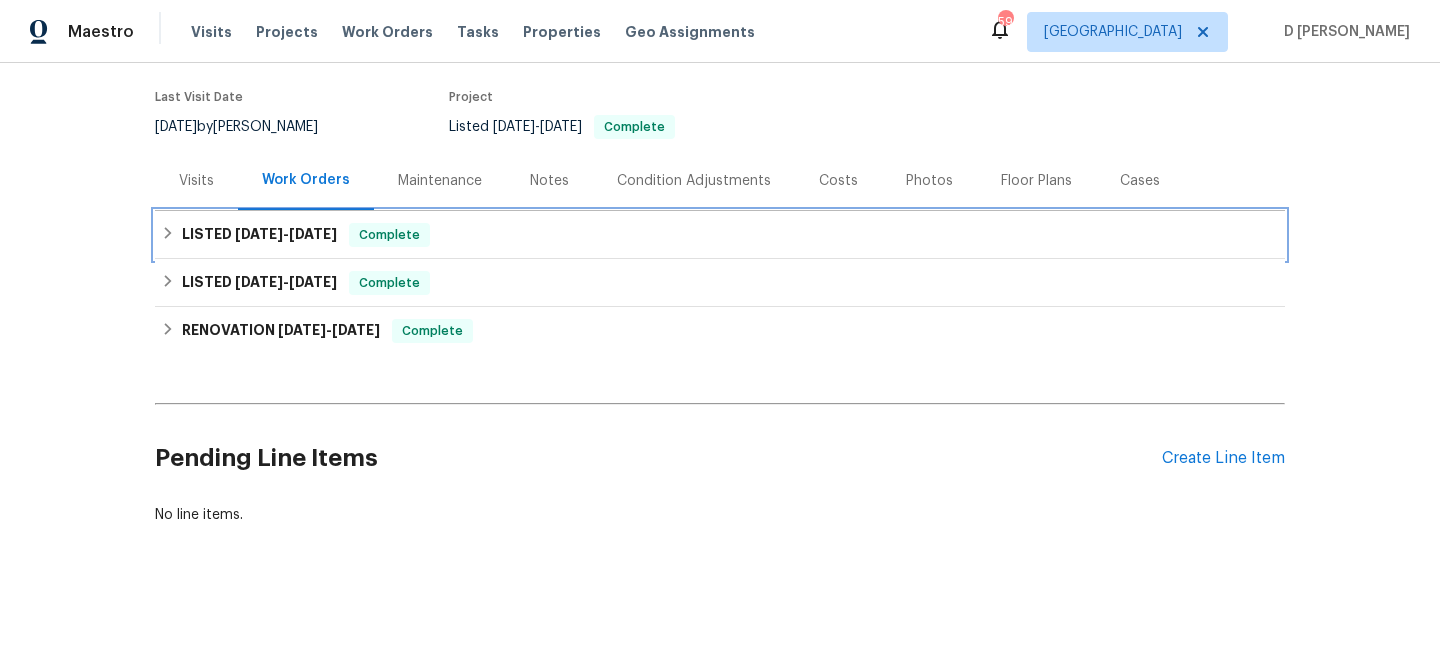 click on "LISTED   7/15/25  -  7/17/25 Complete" at bounding box center [720, 235] 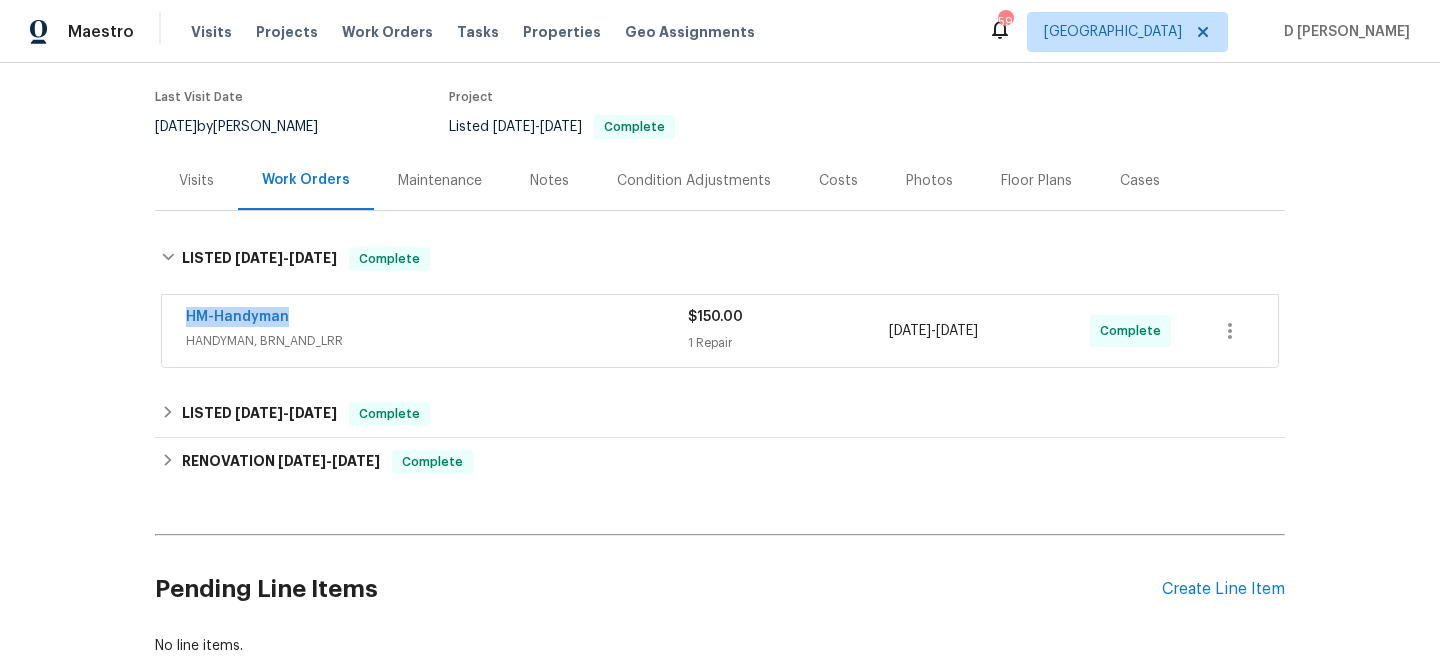 drag, startPoint x: 172, startPoint y: 315, endPoint x: 342, endPoint y: 314, distance: 170.00294 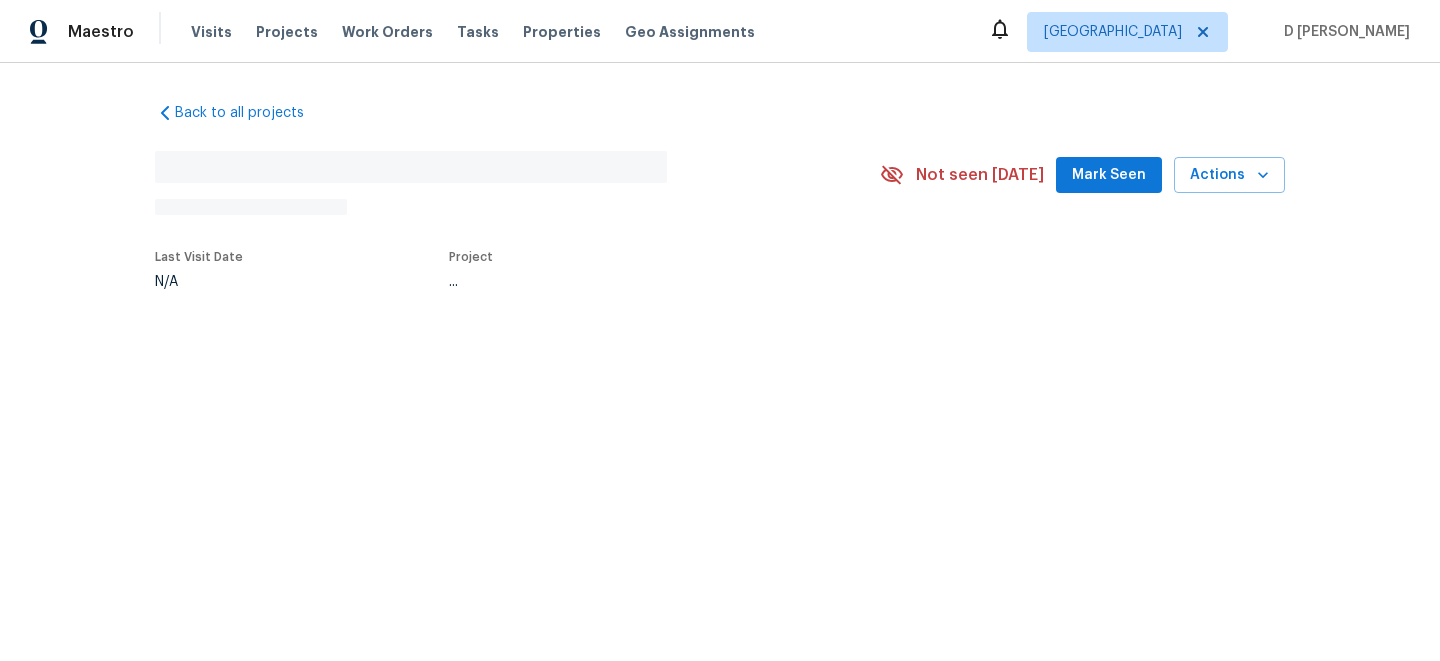 scroll, scrollTop: 0, scrollLeft: 0, axis: both 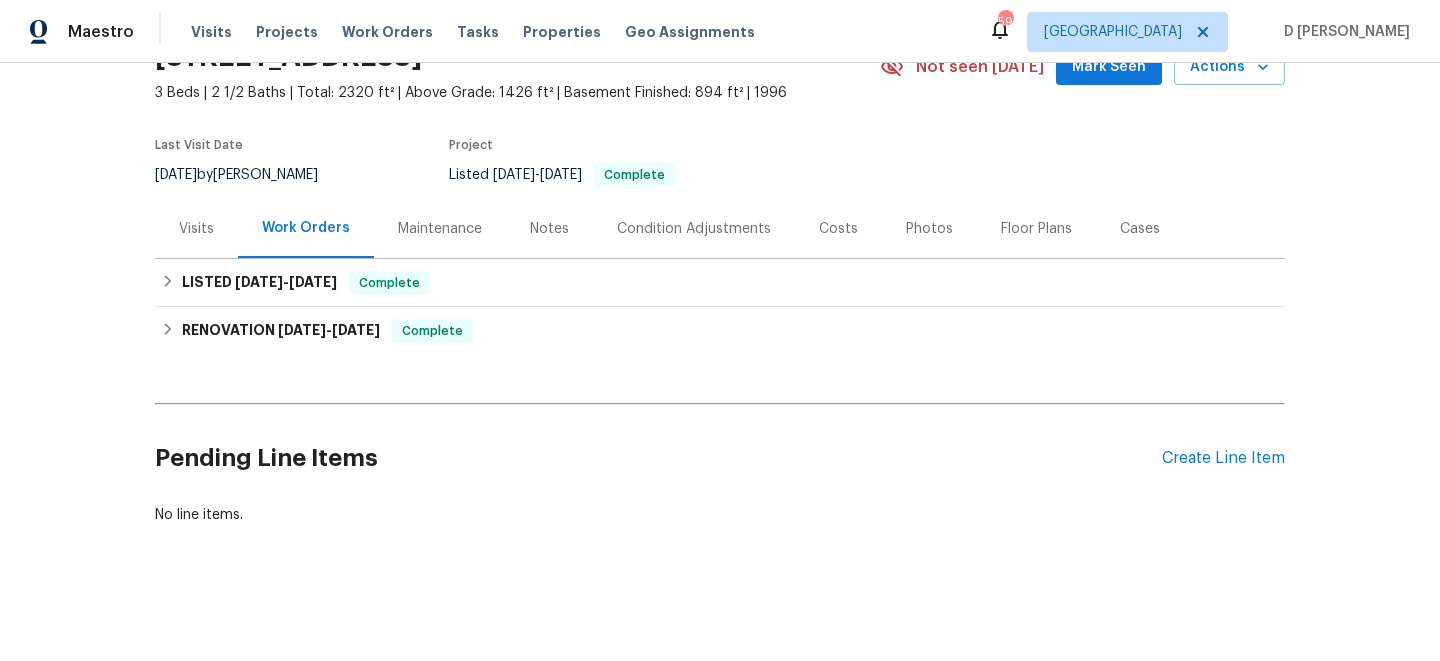 click on "Visits" at bounding box center [196, 229] 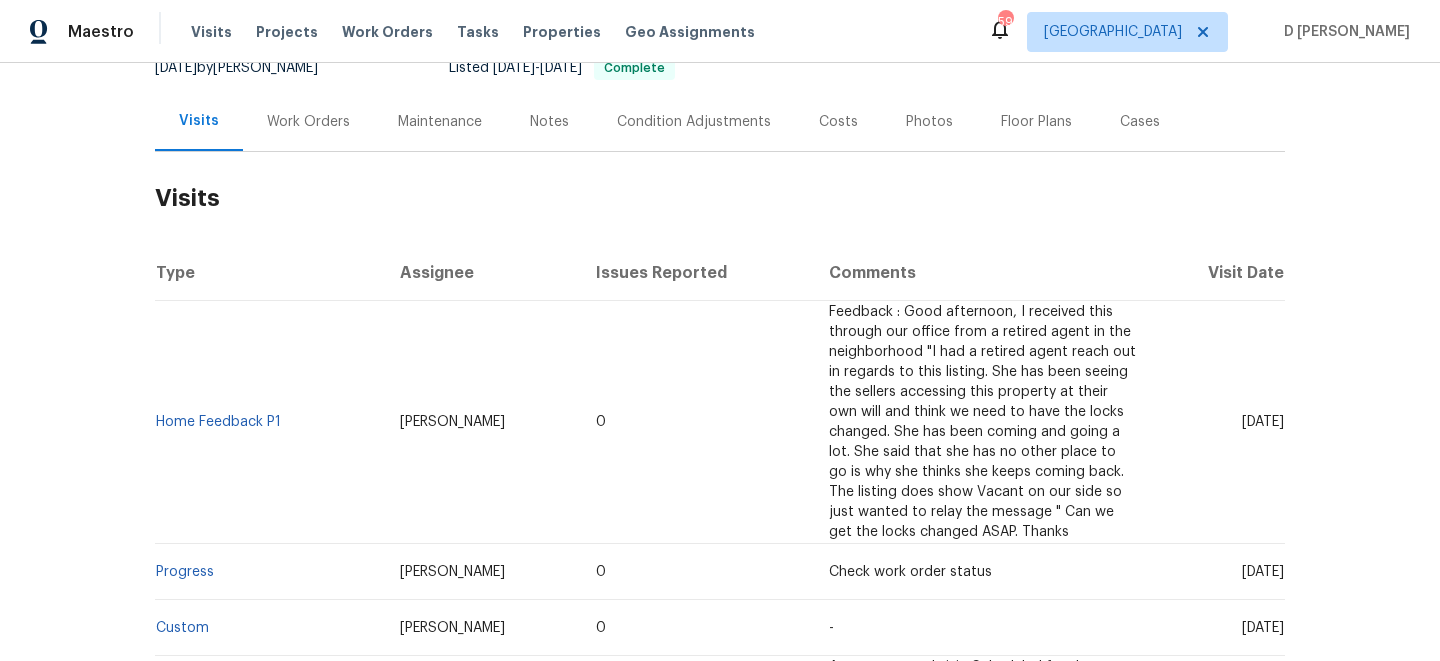 scroll, scrollTop: 206, scrollLeft: 0, axis: vertical 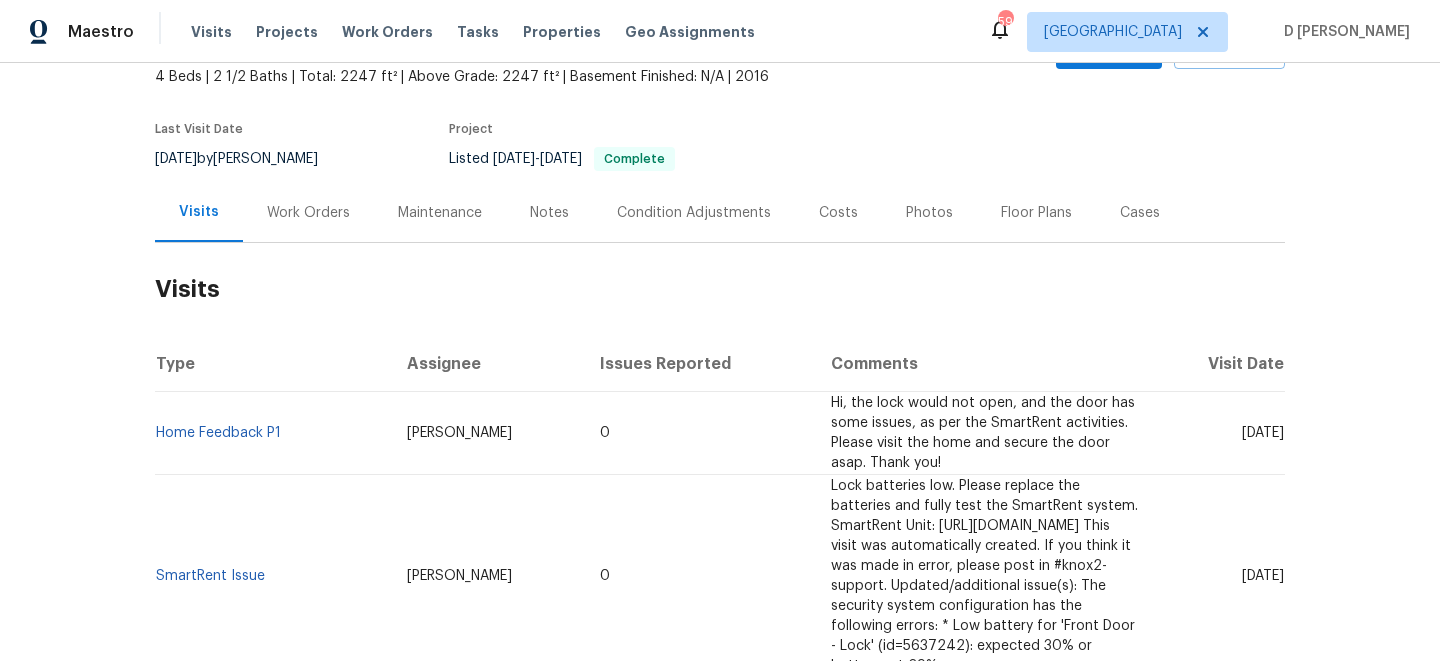 click on "Work Orders" at bounding box center (308, 213) 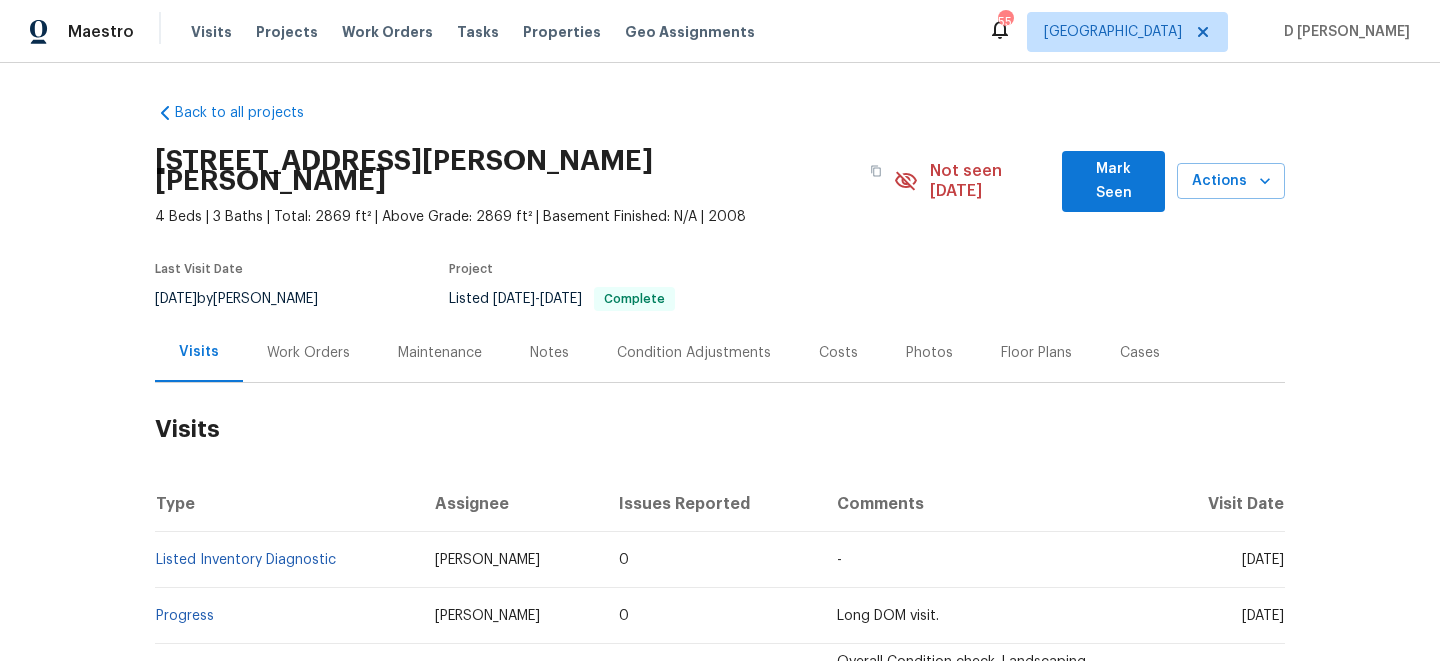scroll, scrollTop: 0, scrollLeft: 0, axis: both 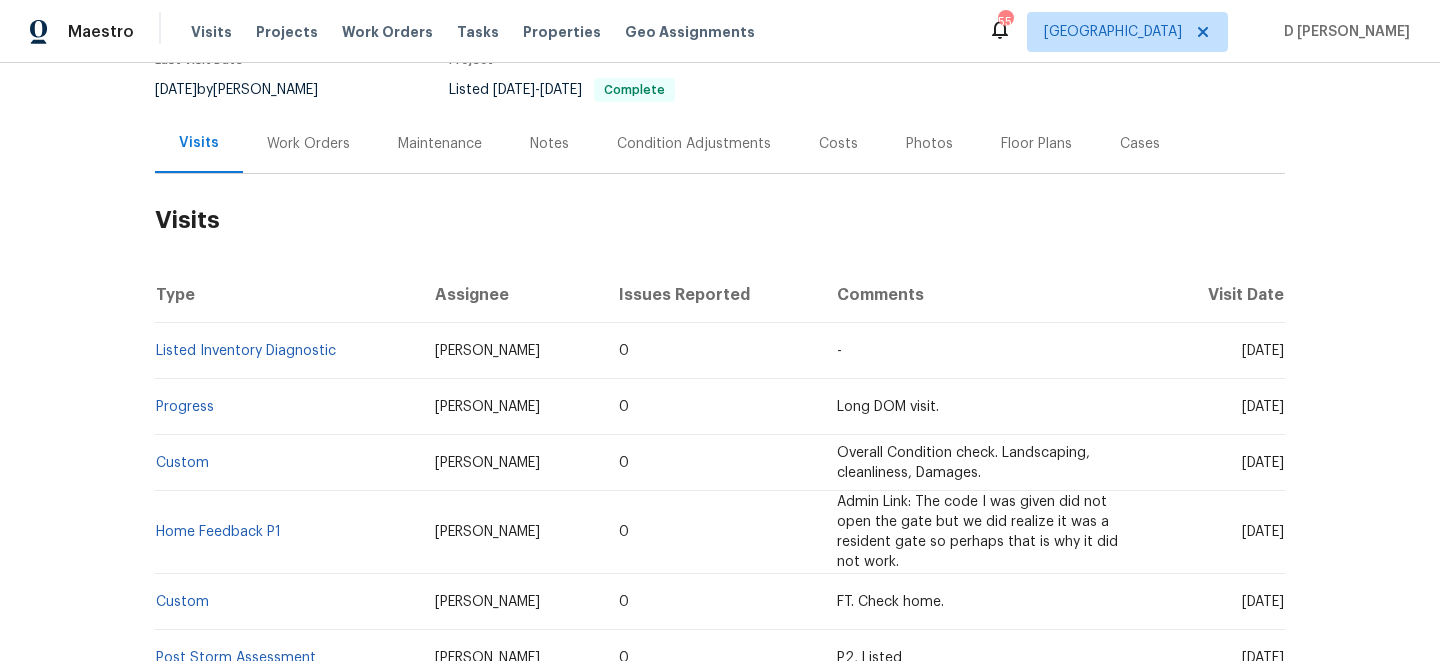 click on "Work Orders" at bounding box center (308, 144) 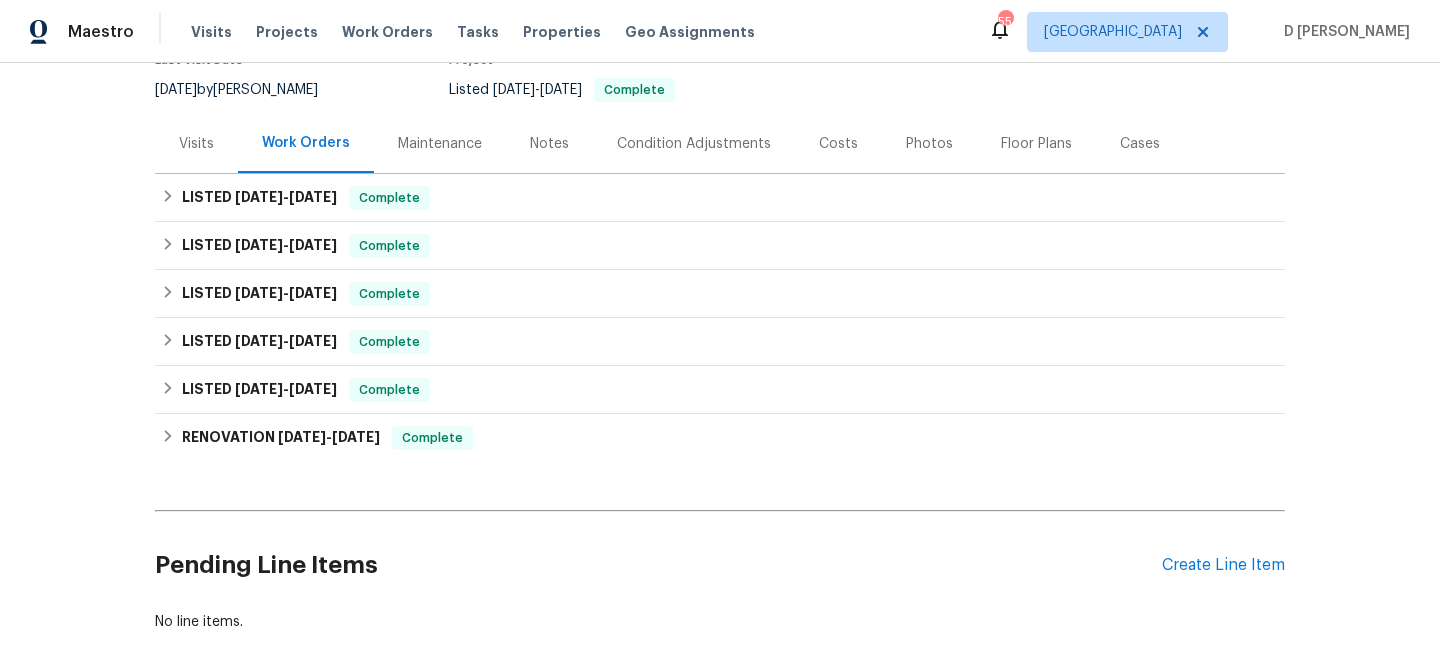 click on "Visits" at bounding box center [196, 144] 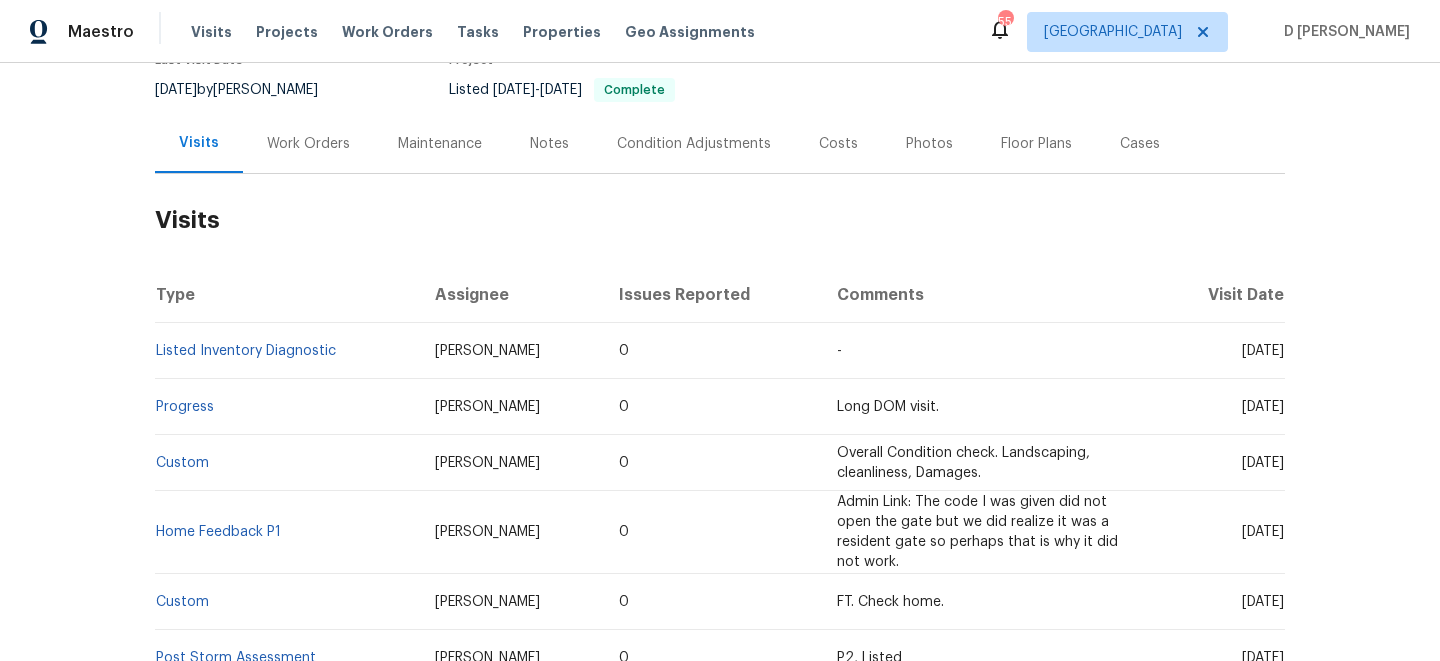 drag, startPoint x: 1205, startPoint y: 330, endPoint x: 1247, endPoint y: 329, distance: 42.0119 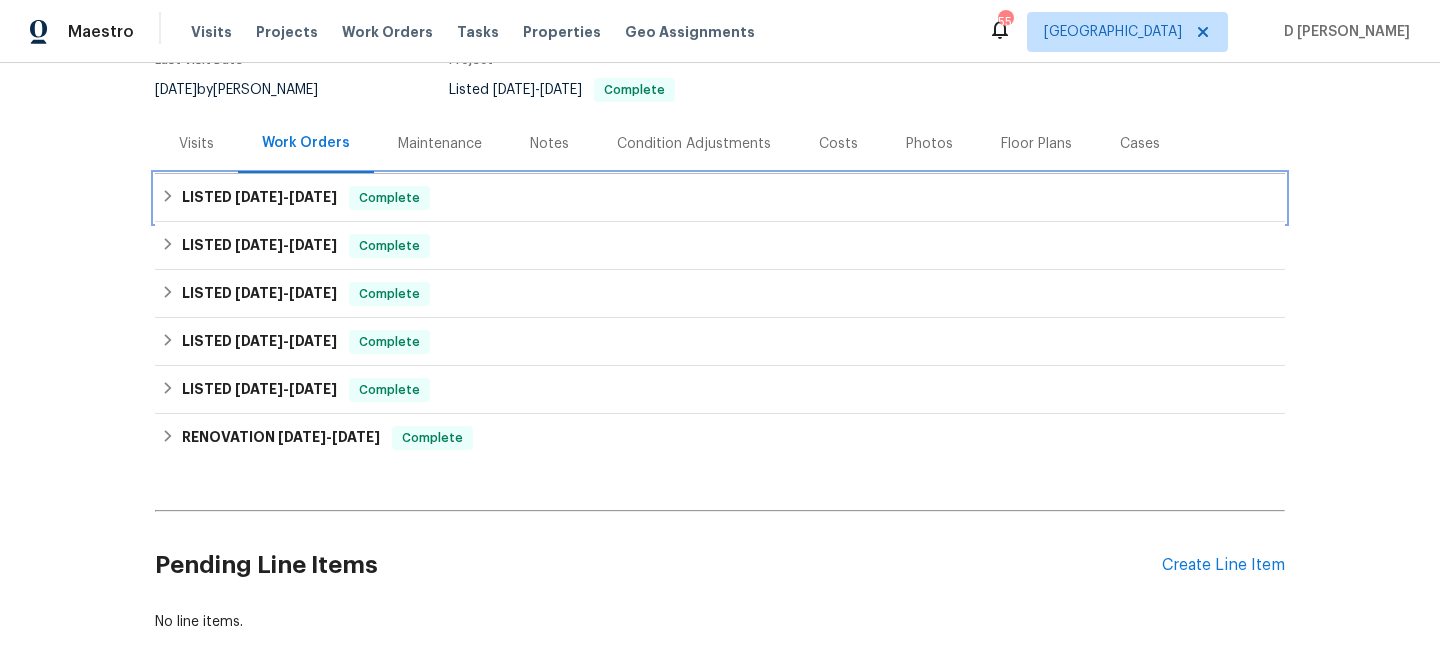 click on "LISTED   6/23/25  -  6/27/25 Complete" at bounding box center [720, 198] 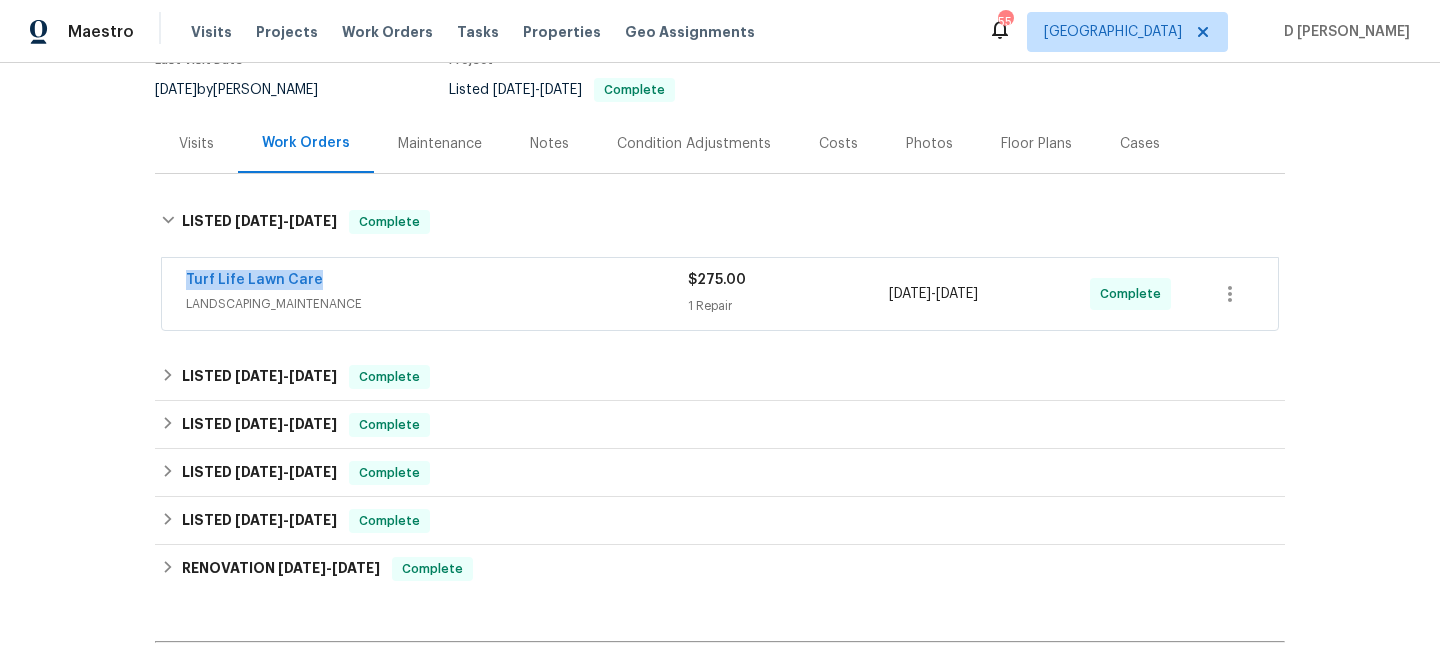 drag, startPoint x: 175, startPoint y: 253, endPoint x: 387, endPoint y: 253, distance: 212 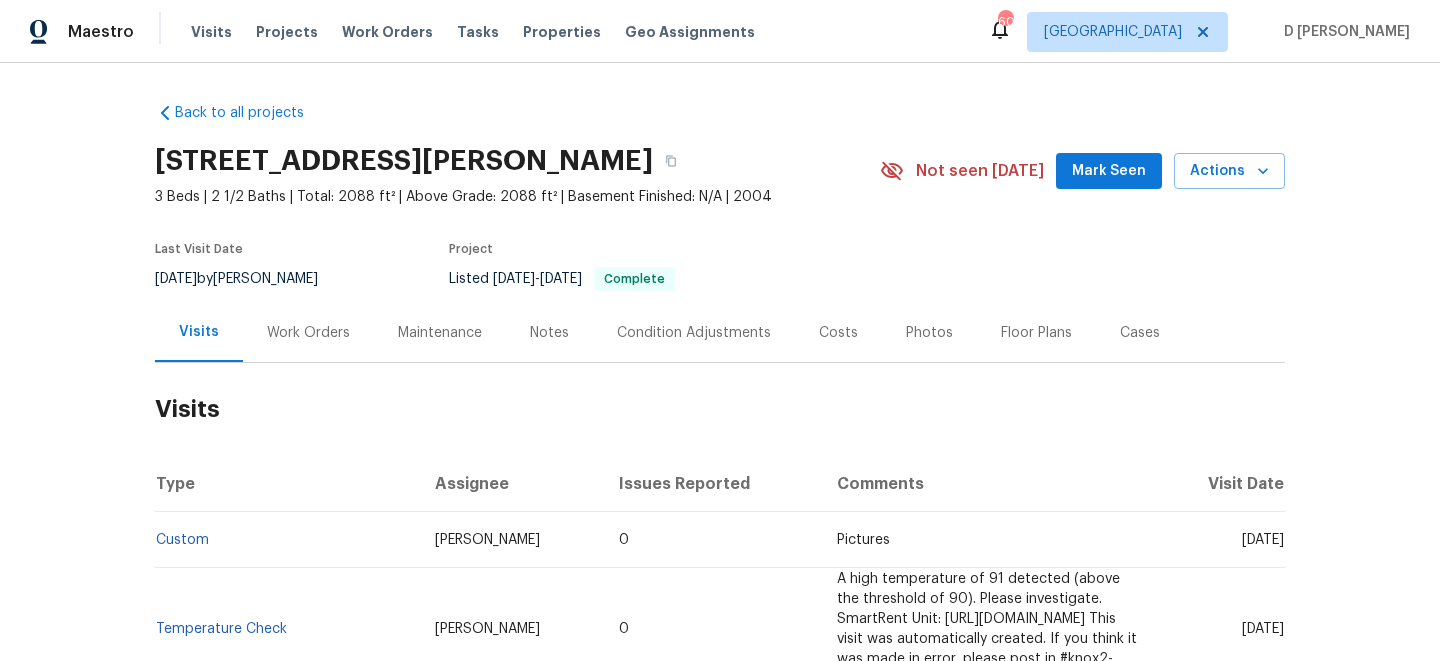 scroll, scrollTop: 0, scrollLeft: 0, axis: both 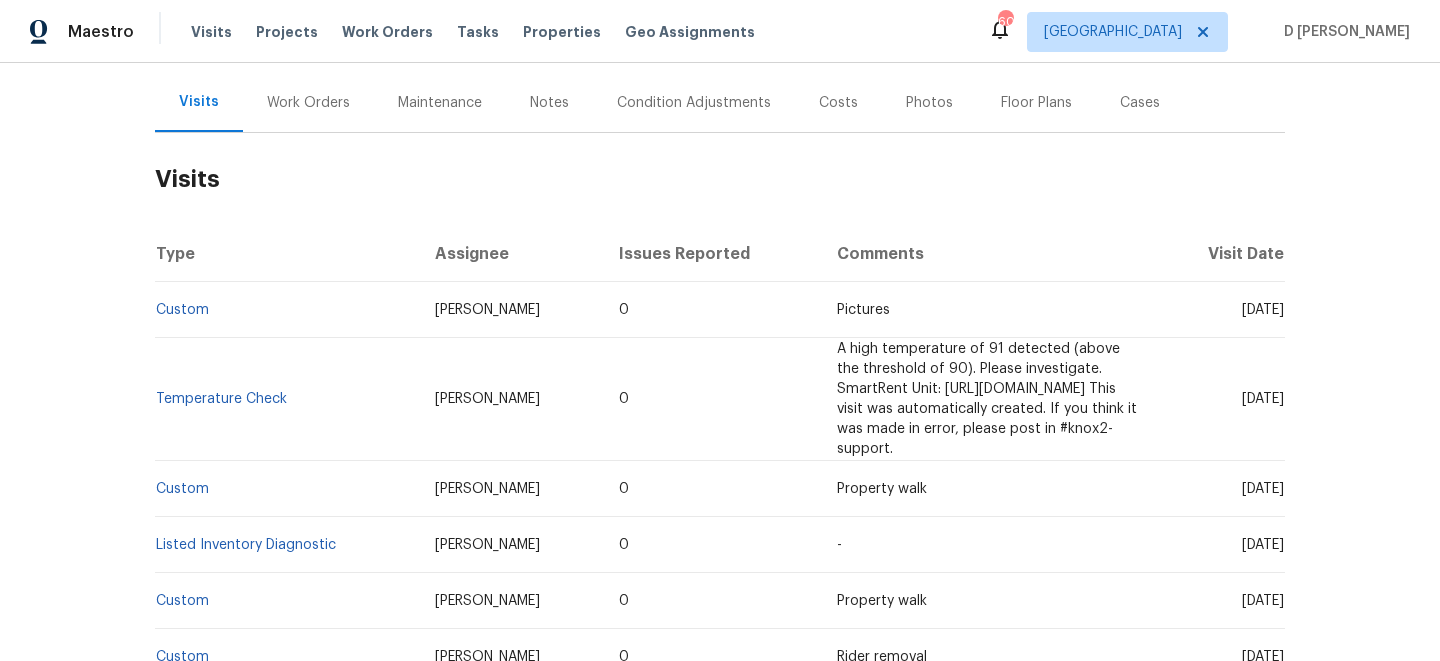 click on "Work Orders" at bounding box center [308, 103] 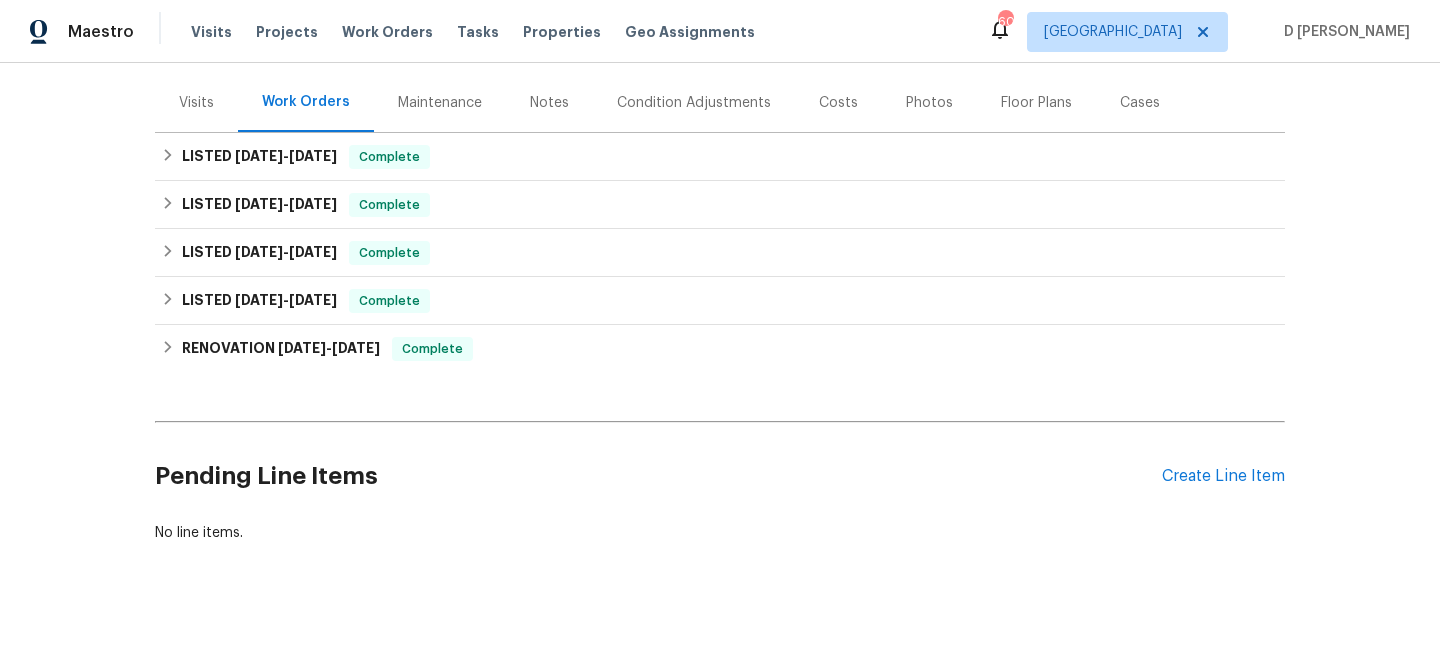 click on "Visits" at bounding box center (196, 102) 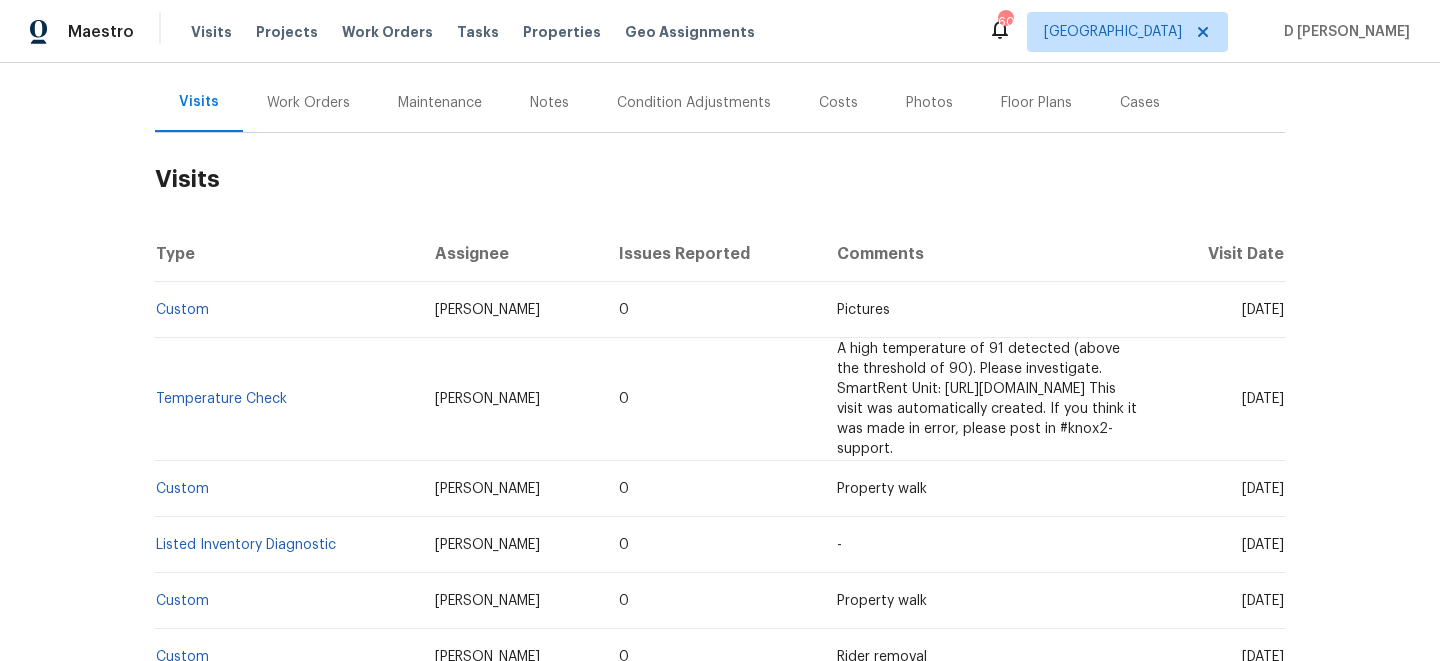 click on "Work Orders" at bounding box center (308, 102) 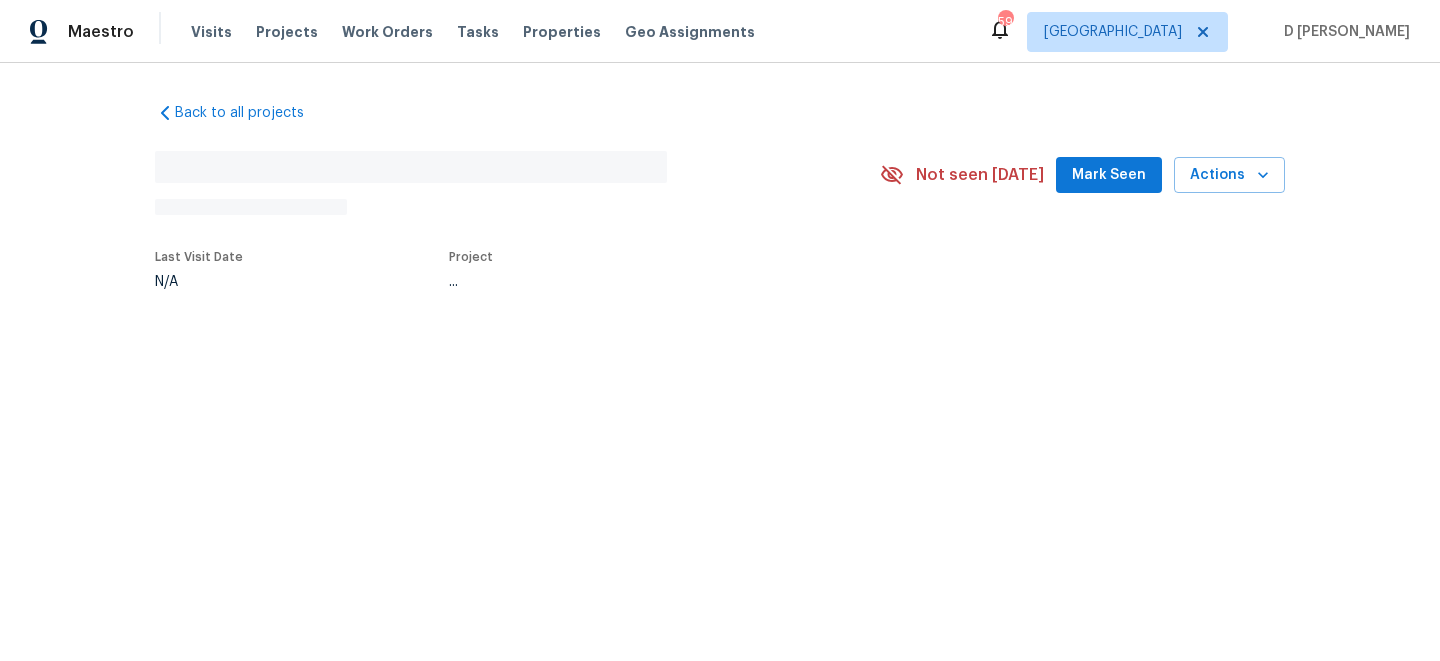 scroll, scrollTop: 0, scrollLeft: 0, axis: both 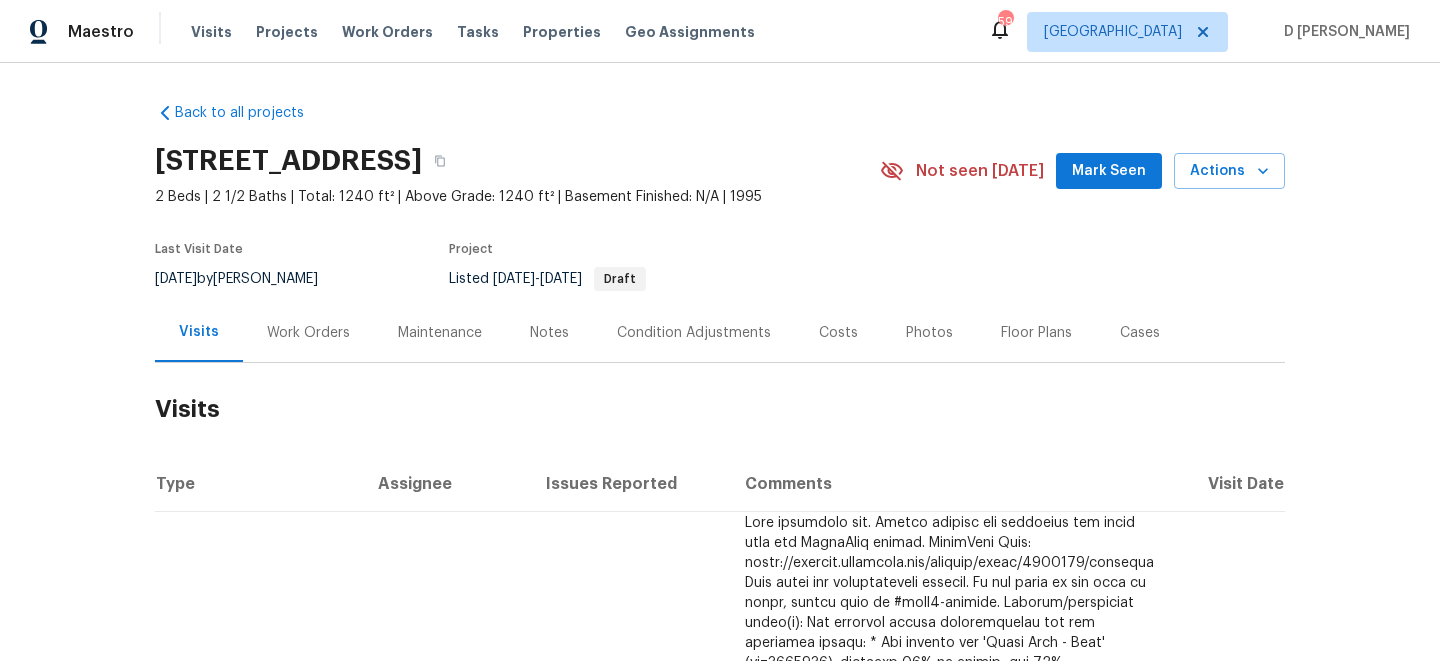 click on "Work Orders" at bounding box center [308, 333] 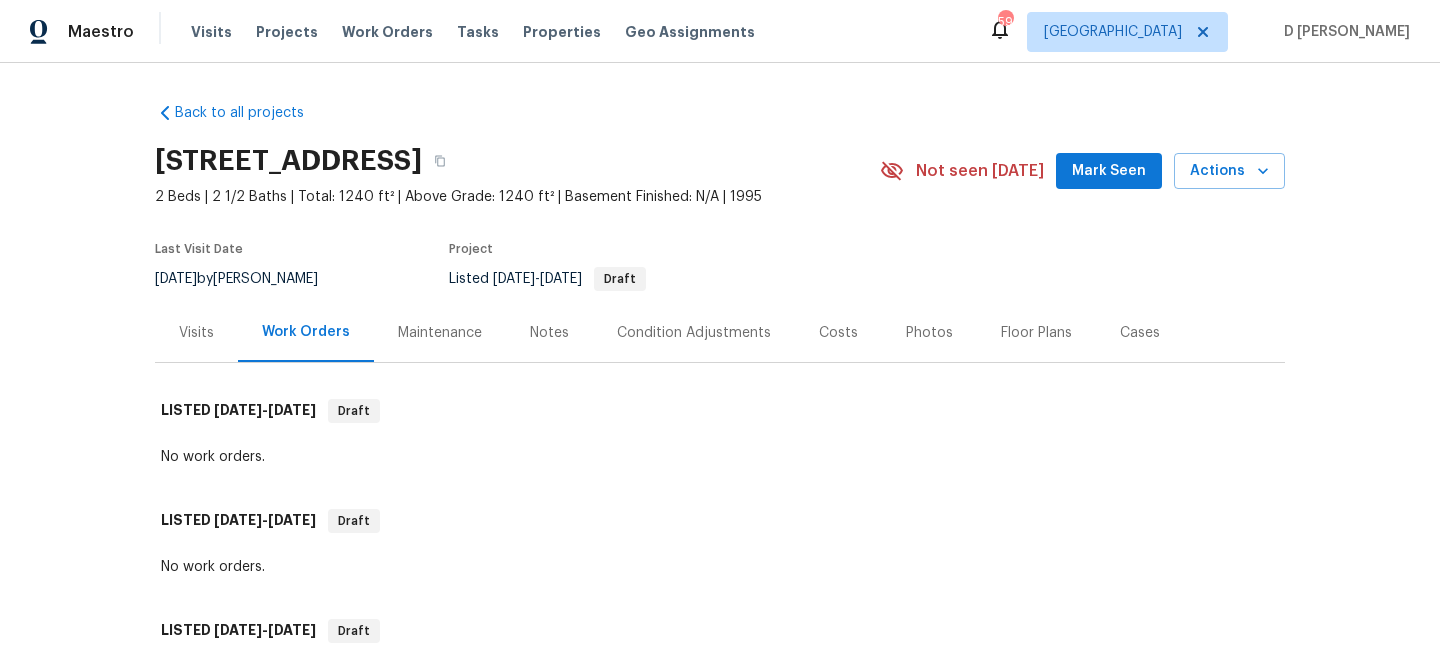 click on "Visits" at bounding box center (196, 333) 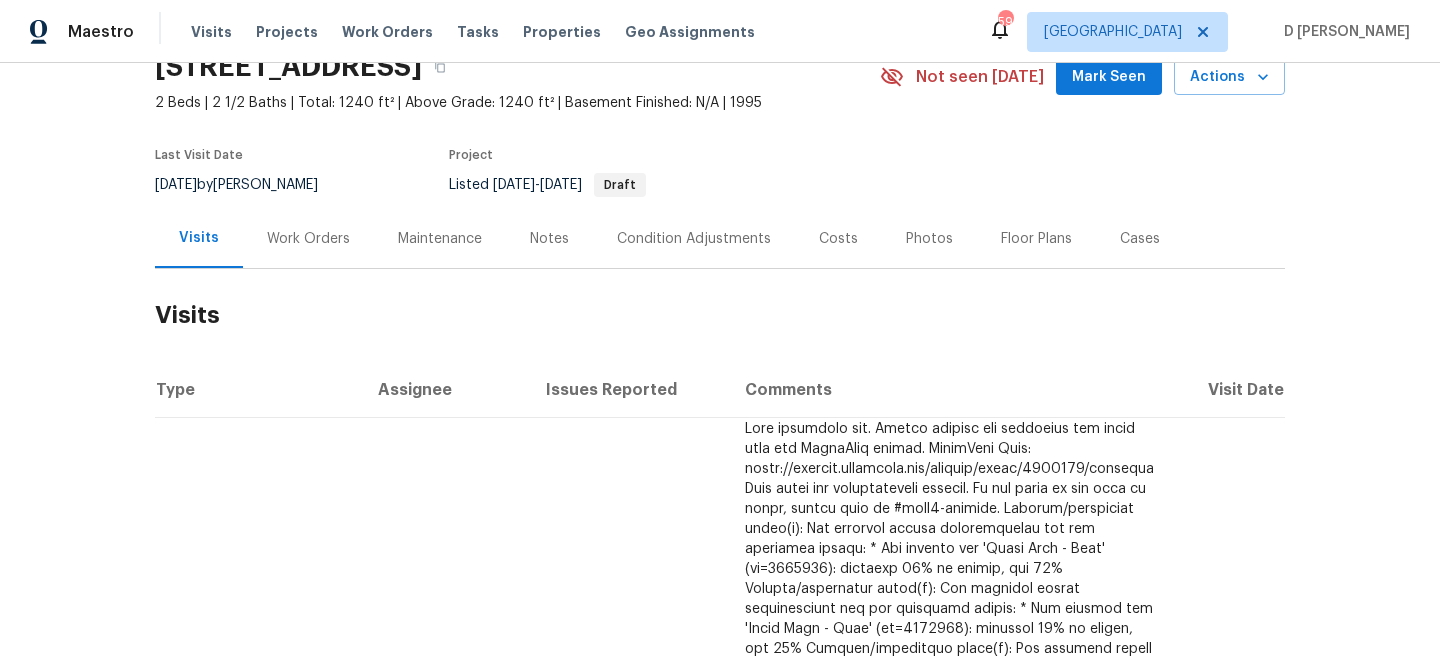 scroll, scrollTop: 69, scrollLeft: 0, axis: vertical 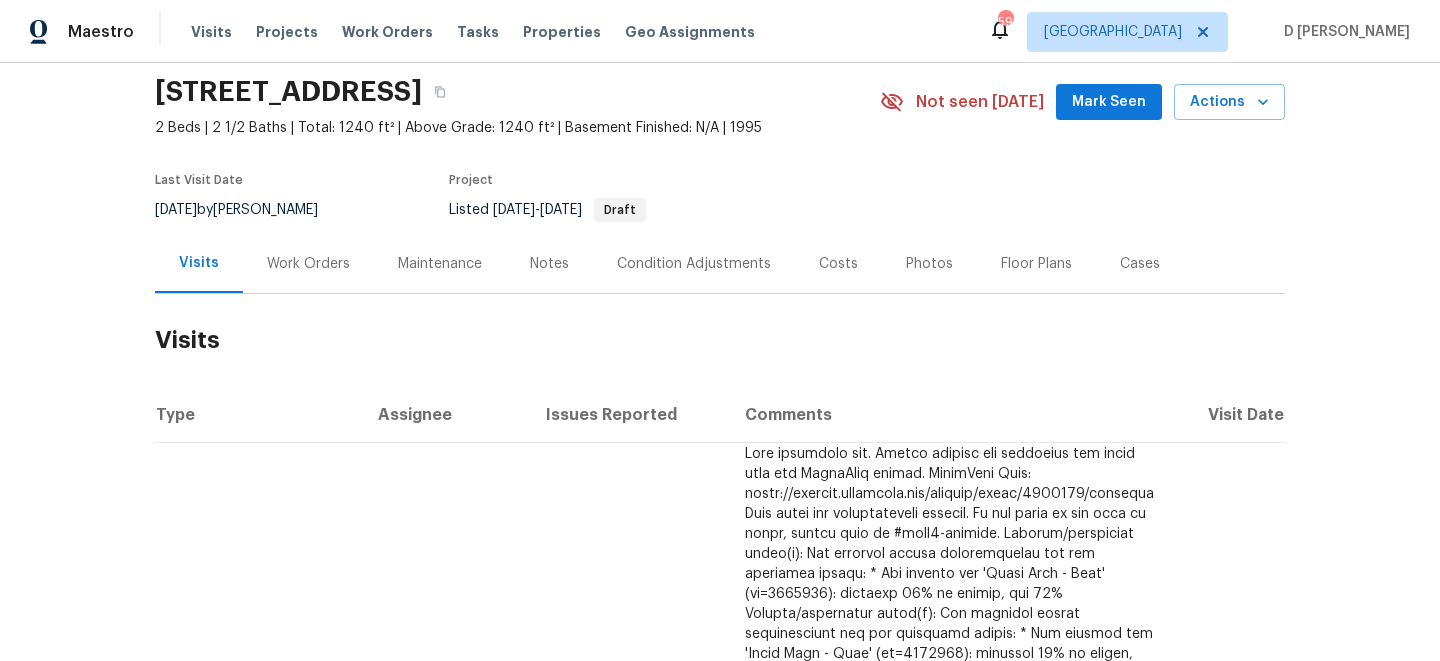 click on "Work Orders" at bounding box center (308, 263) 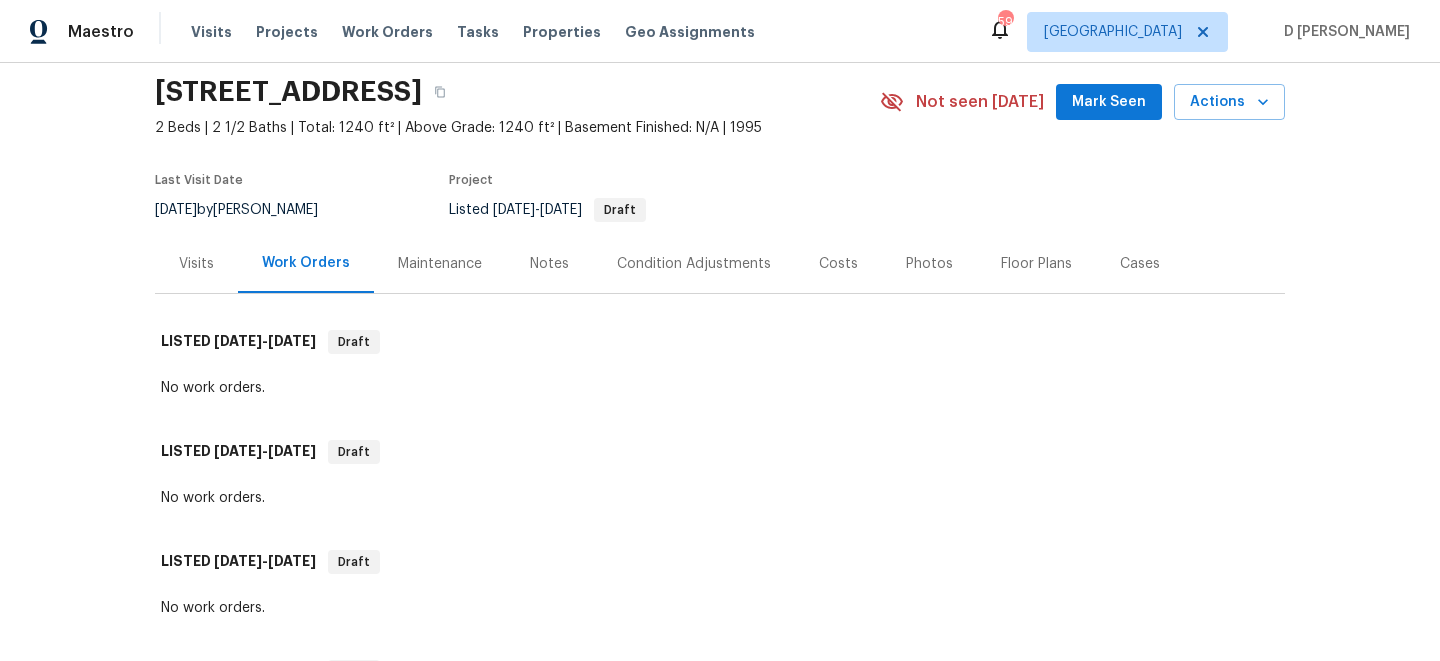 click on "Visits" at bounding box center [196, 264] 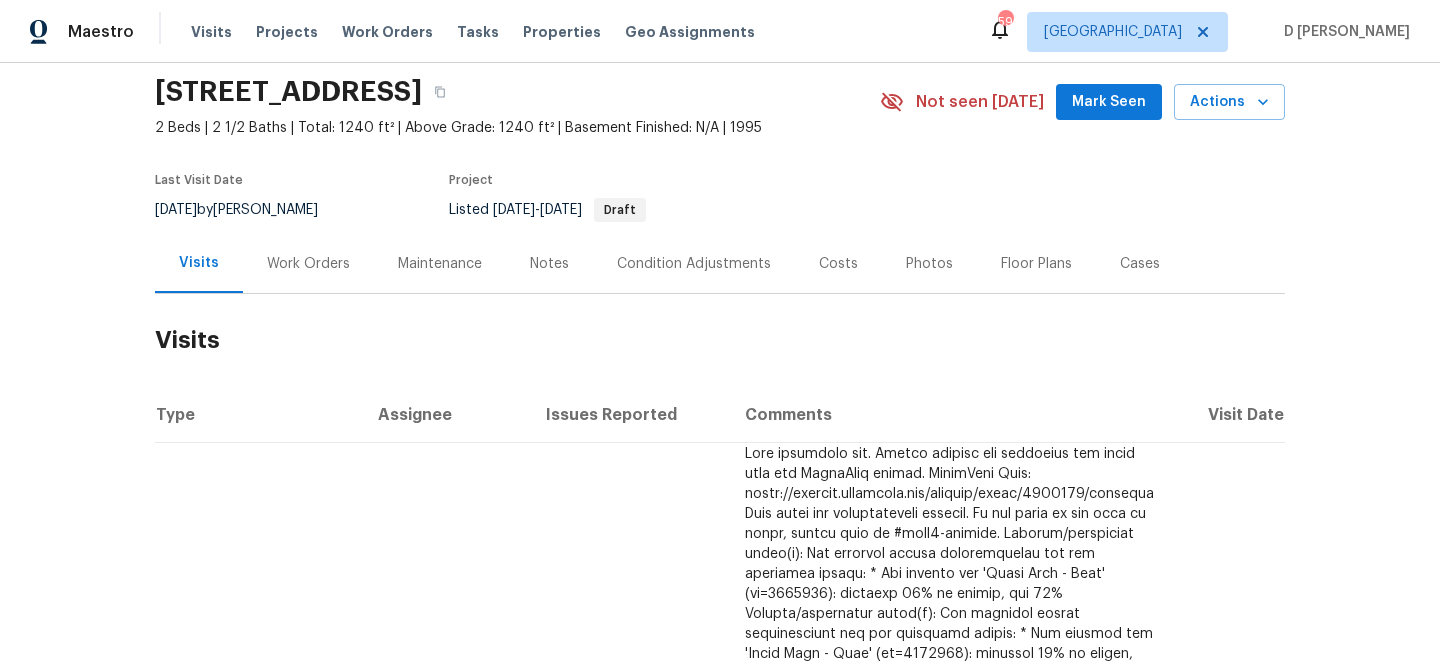 click on "Work Orders" at bounding box center [308, 263] 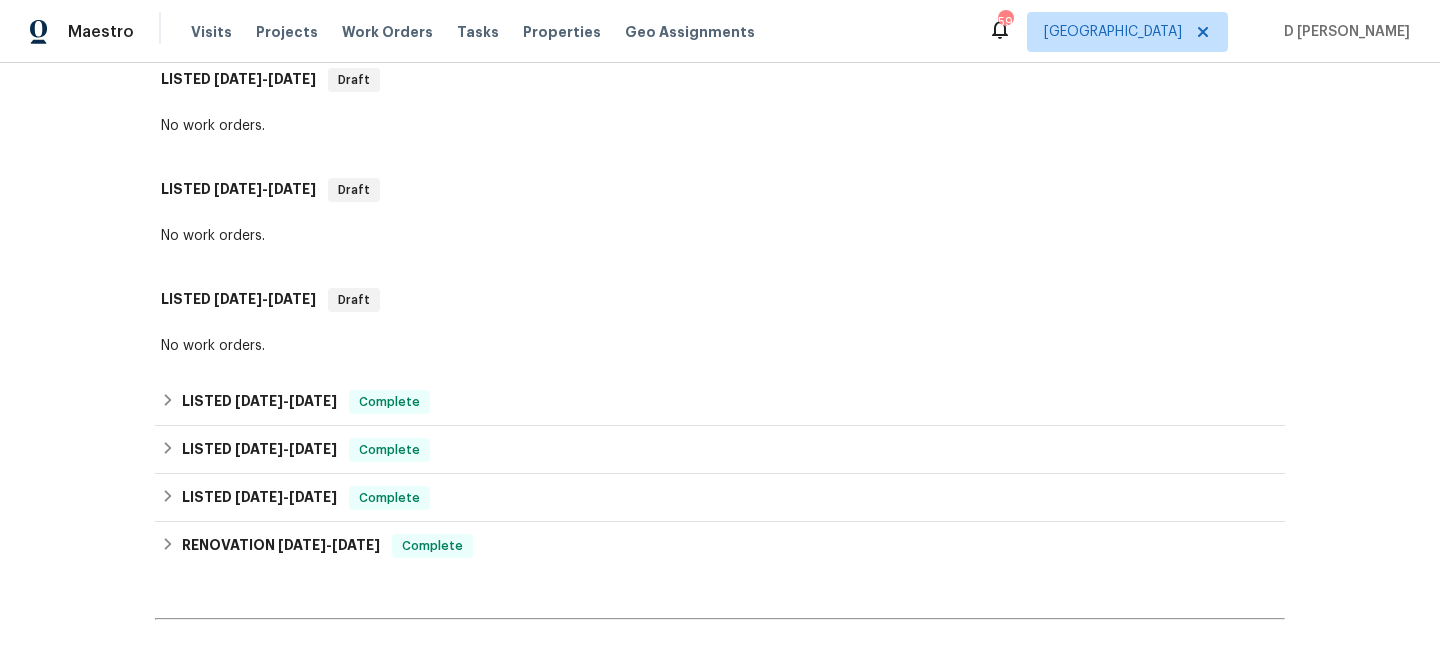 scroll, scrollTop: 461, scrollLeft: 0, axis: vertical 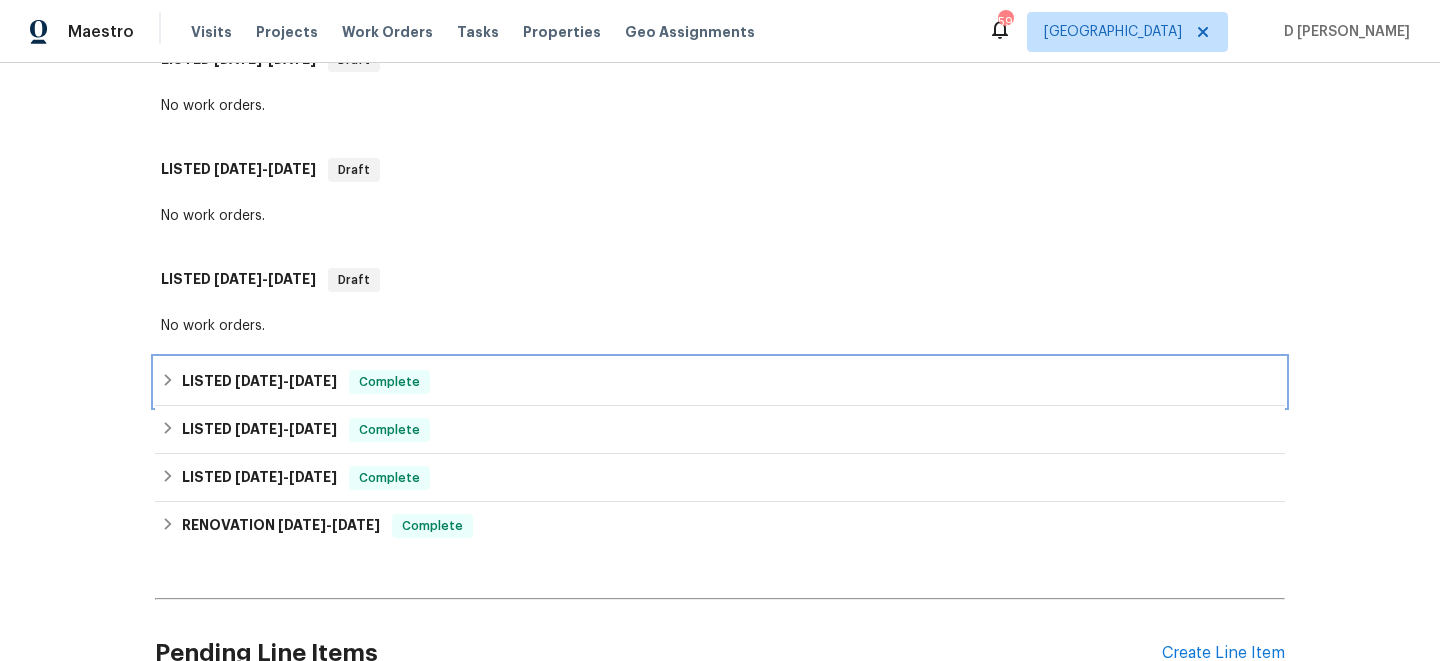 click on "Complete" at bounding box center [389, 382] 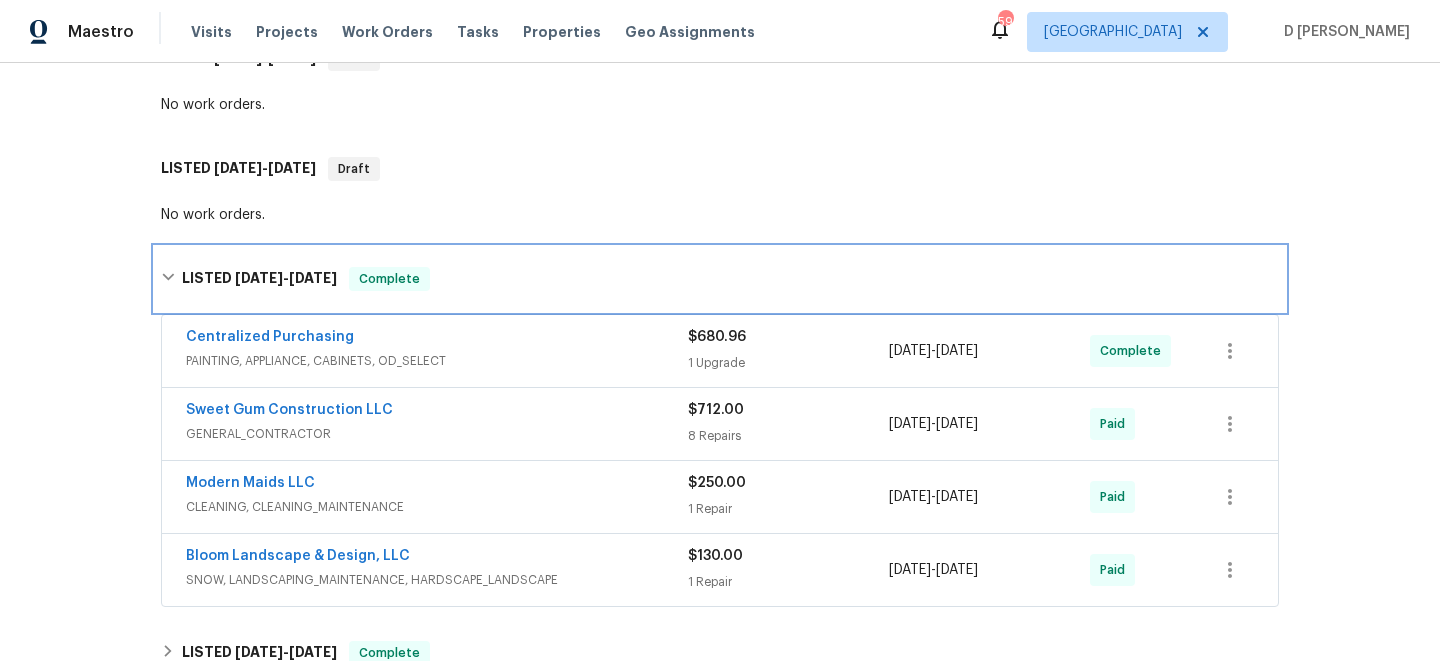 scroll, scrollTop: 574, scrollLeft: 0, axis: vertical 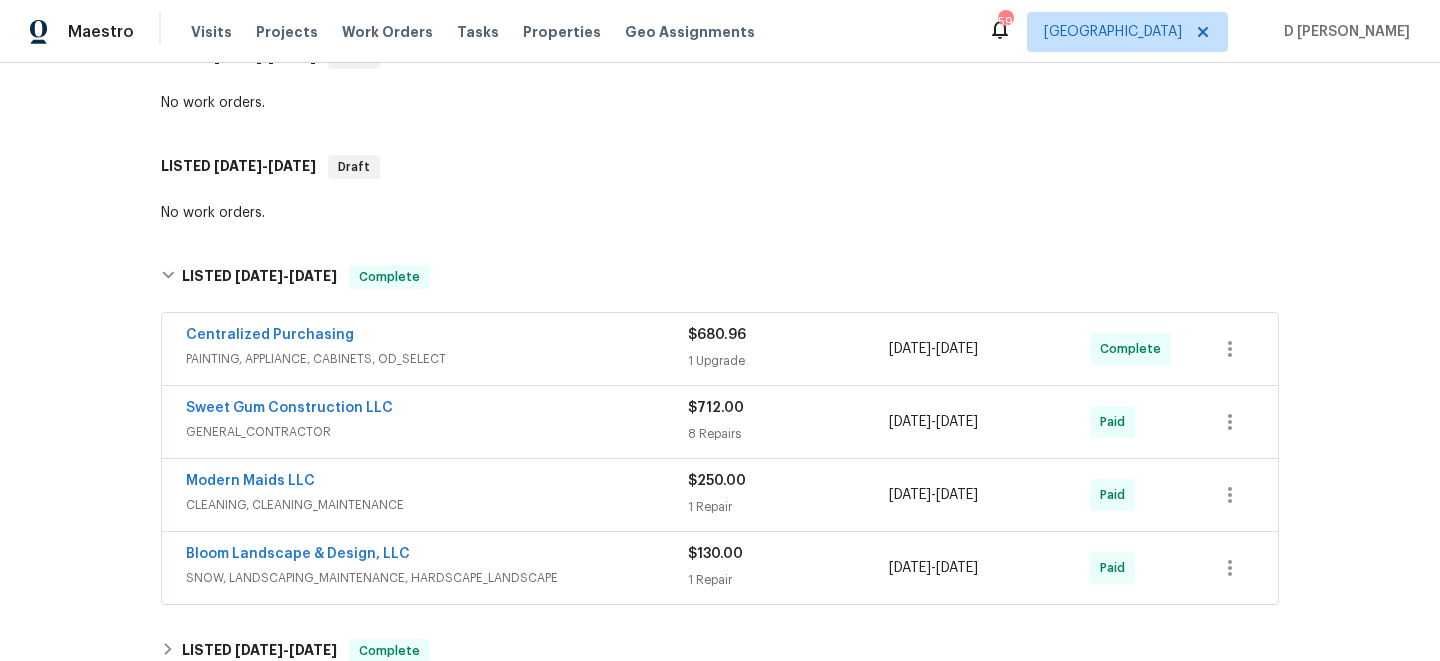 click on "Visits Projects Work Orders Tasks Properties Geo Assignments" at bounding box center [485, 32] 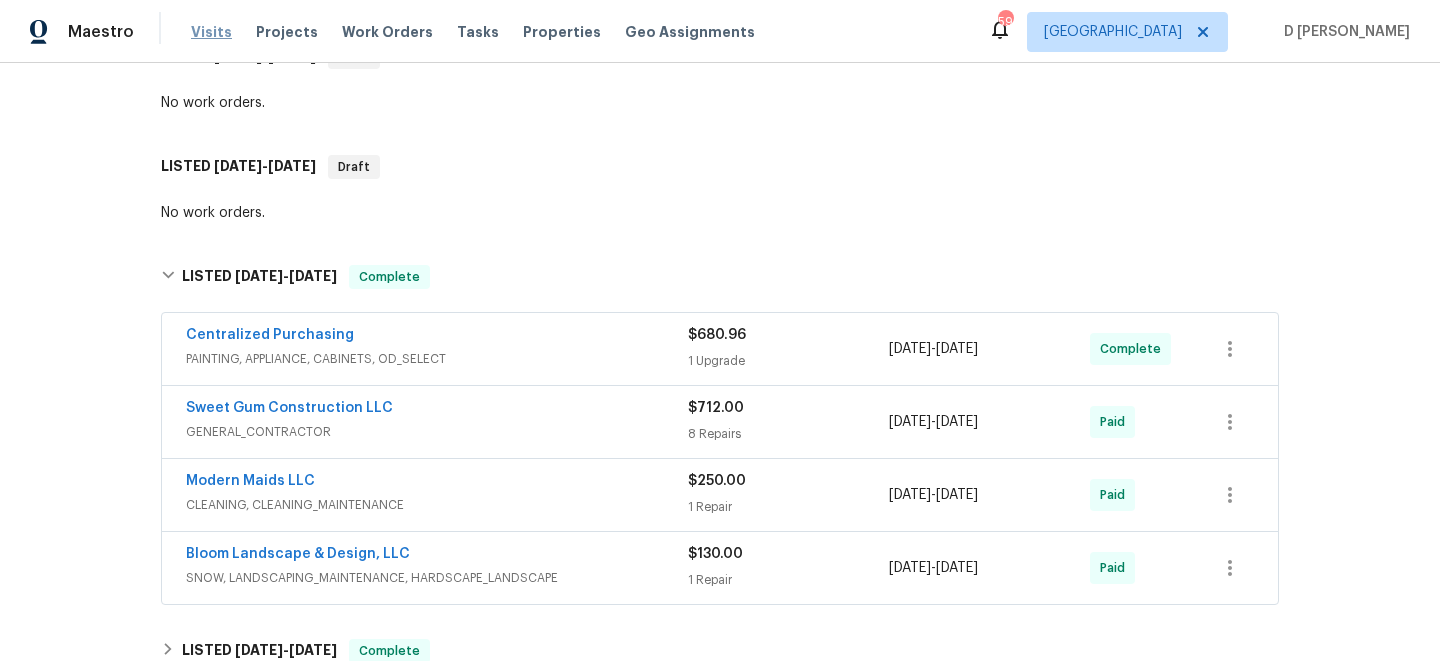 click on "Visits" at bounding box center (211, 32) 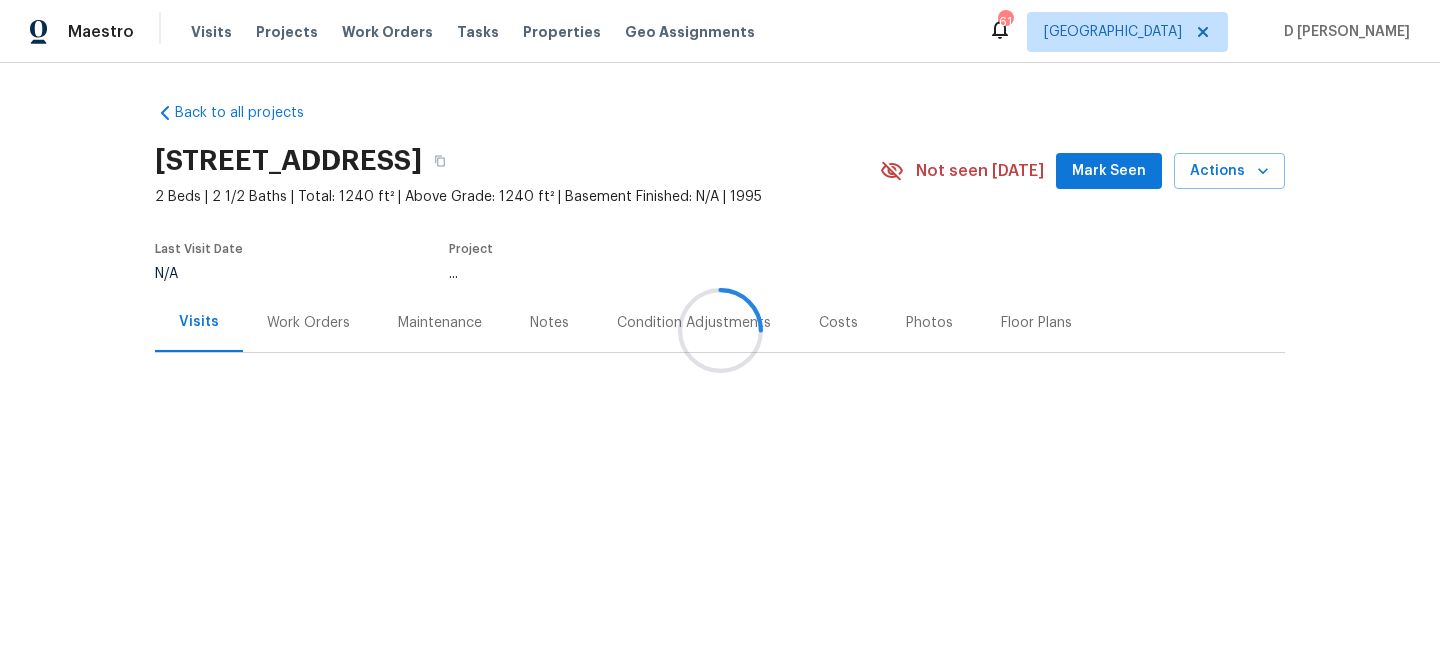 scroll, scrollTop: 0, scrollLeft: 0, axis: both 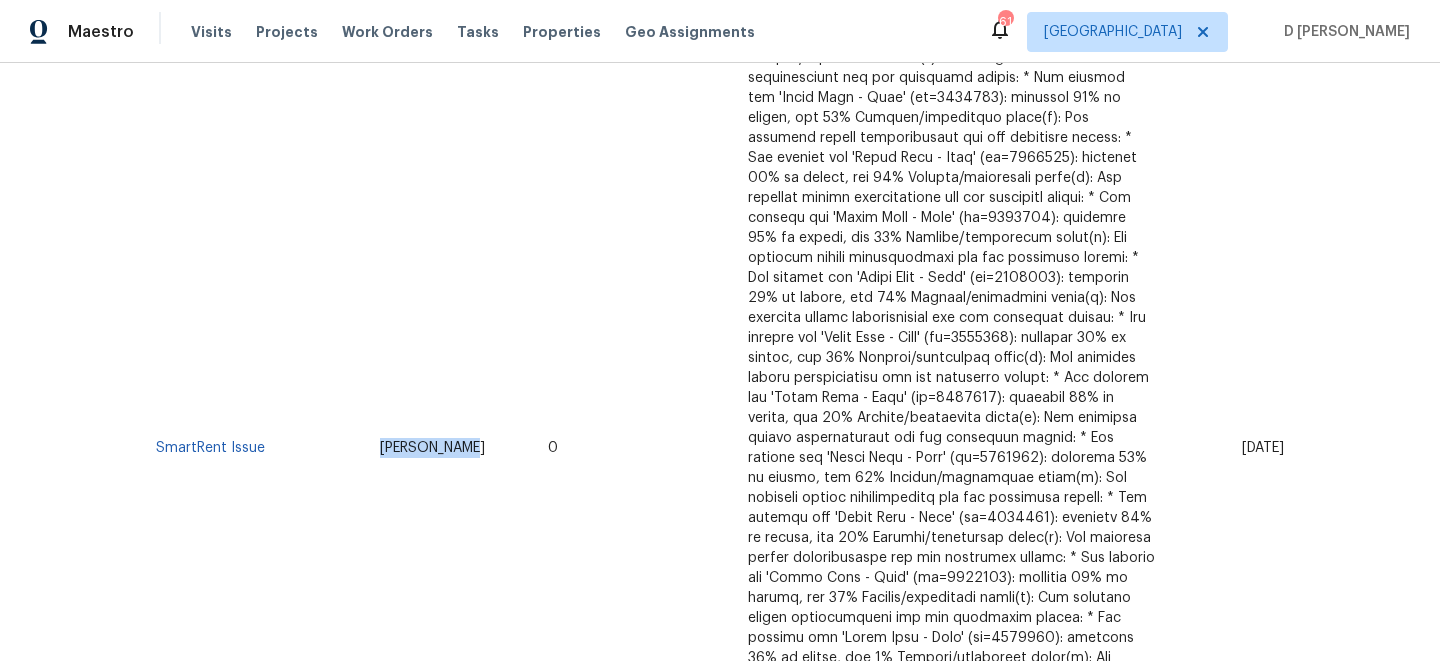 drag, startPoint x: 363, startPoint y: 438, endPoint x: 472, endPoint y: 438, distance: 109 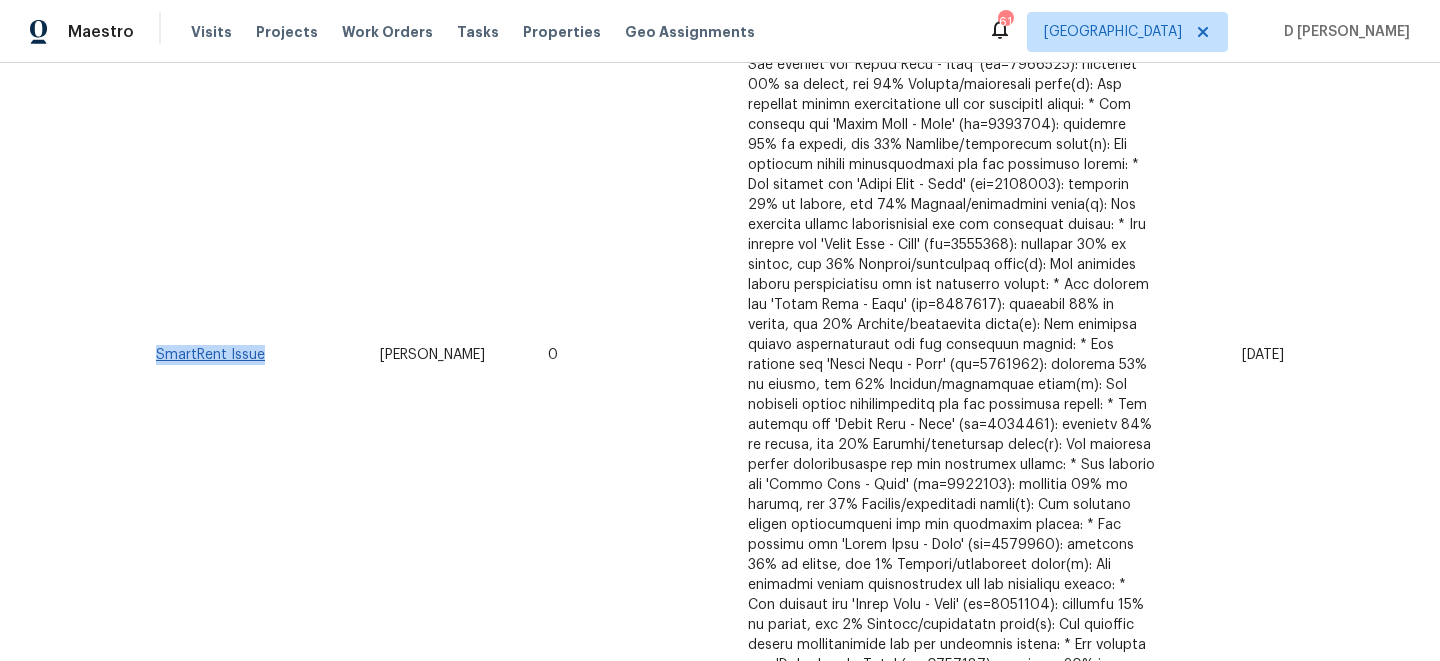 drag, startPoint x: 274, startPoint y: 348, endPoint x: 157, endPoint y: 344, distance: 117.06836 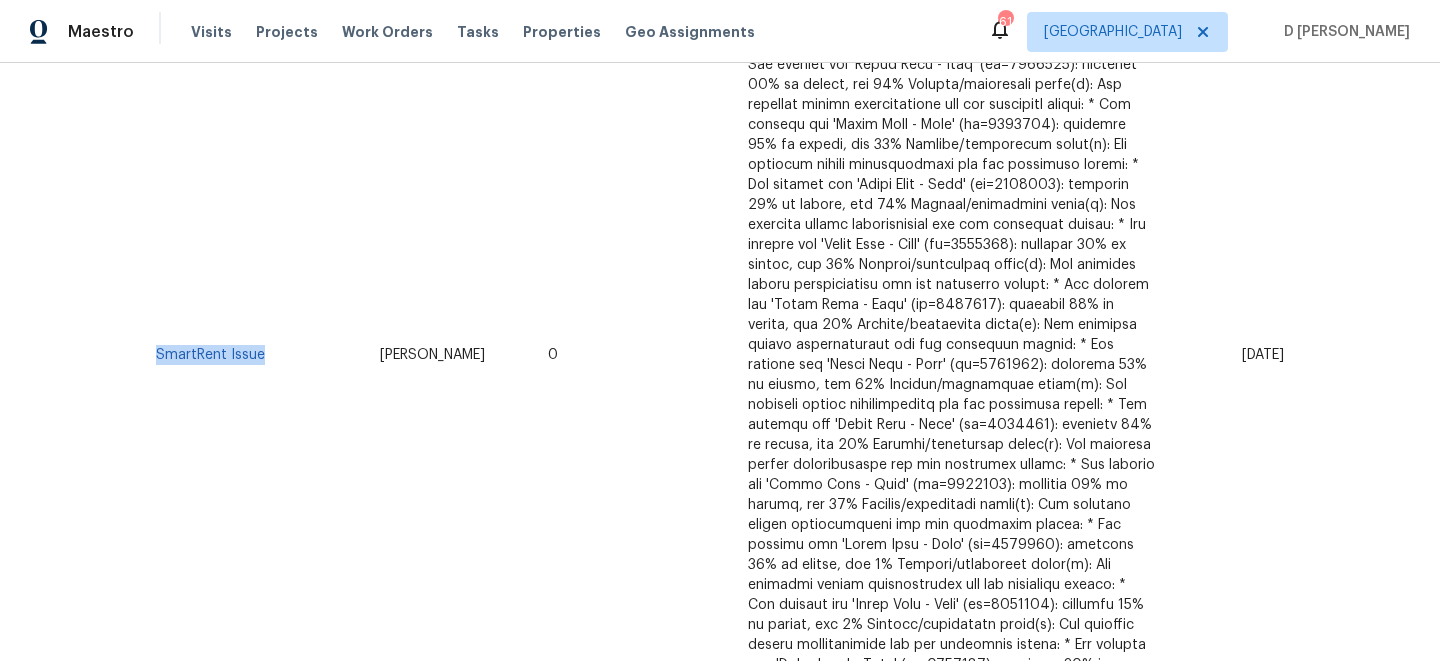 copy on "SmartRent Issue" 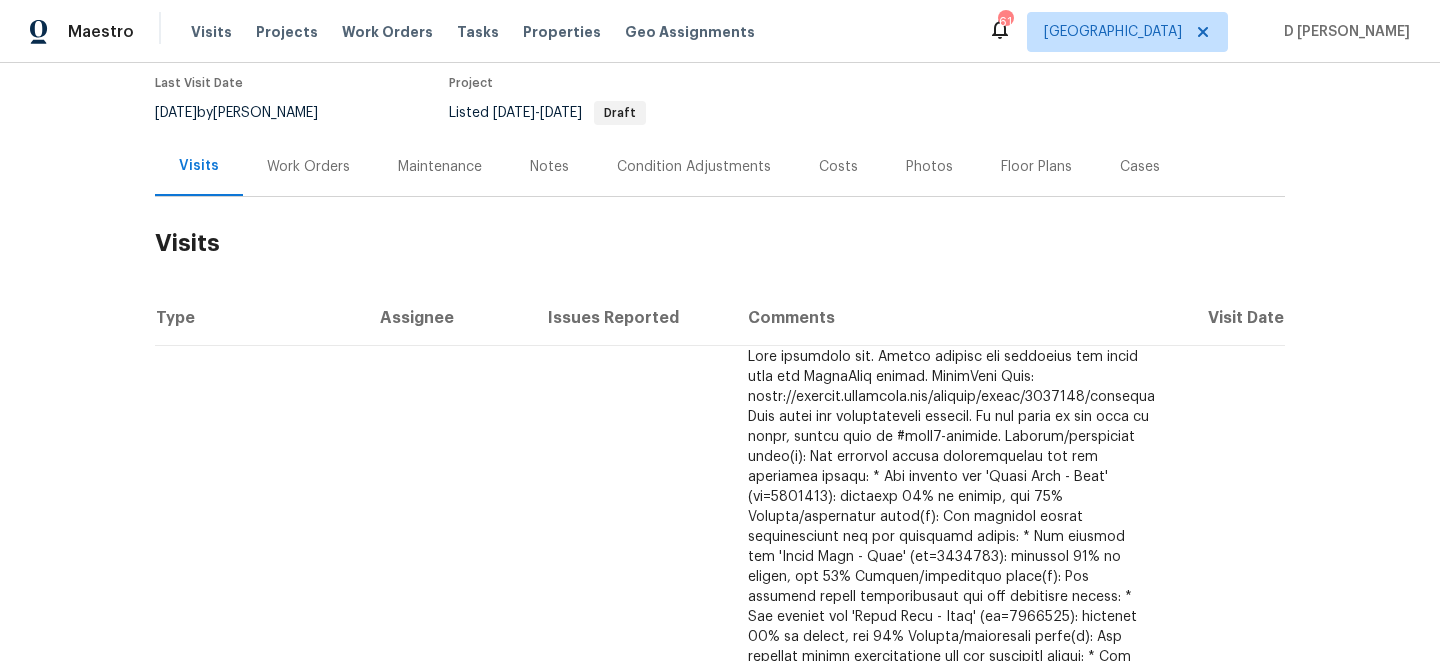 scroll, scrollTop: 162, scrollLeft: 0, axis: vertical 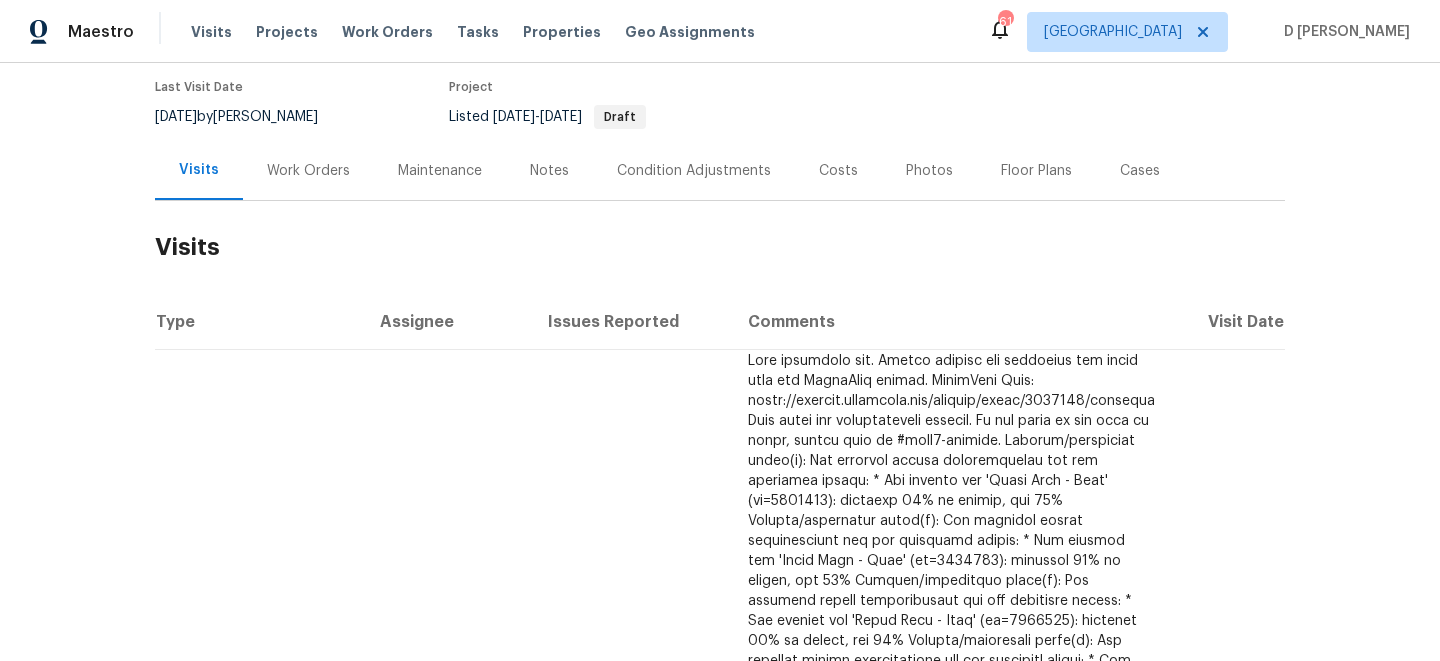 click on "Work Orders" at bounding box center (308, 171) 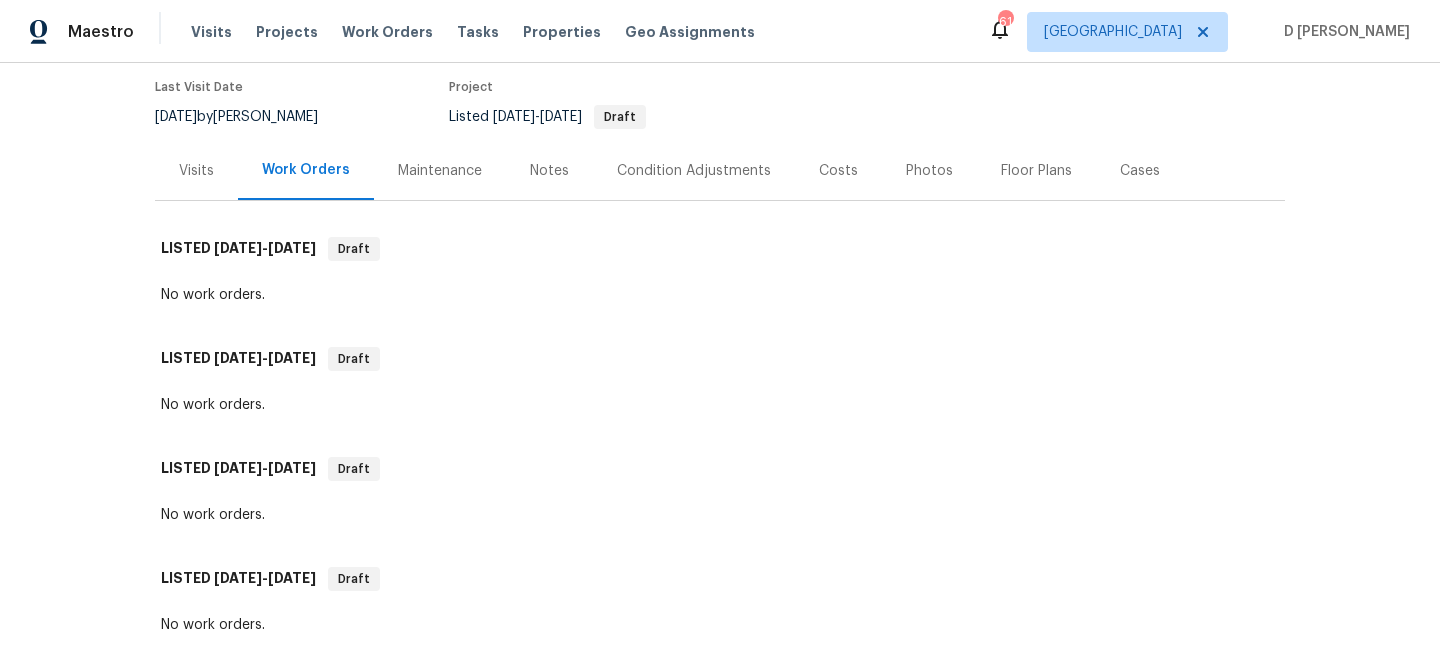 scroll, scrollTop: 656, scrollLeft: 0, axis: vertical 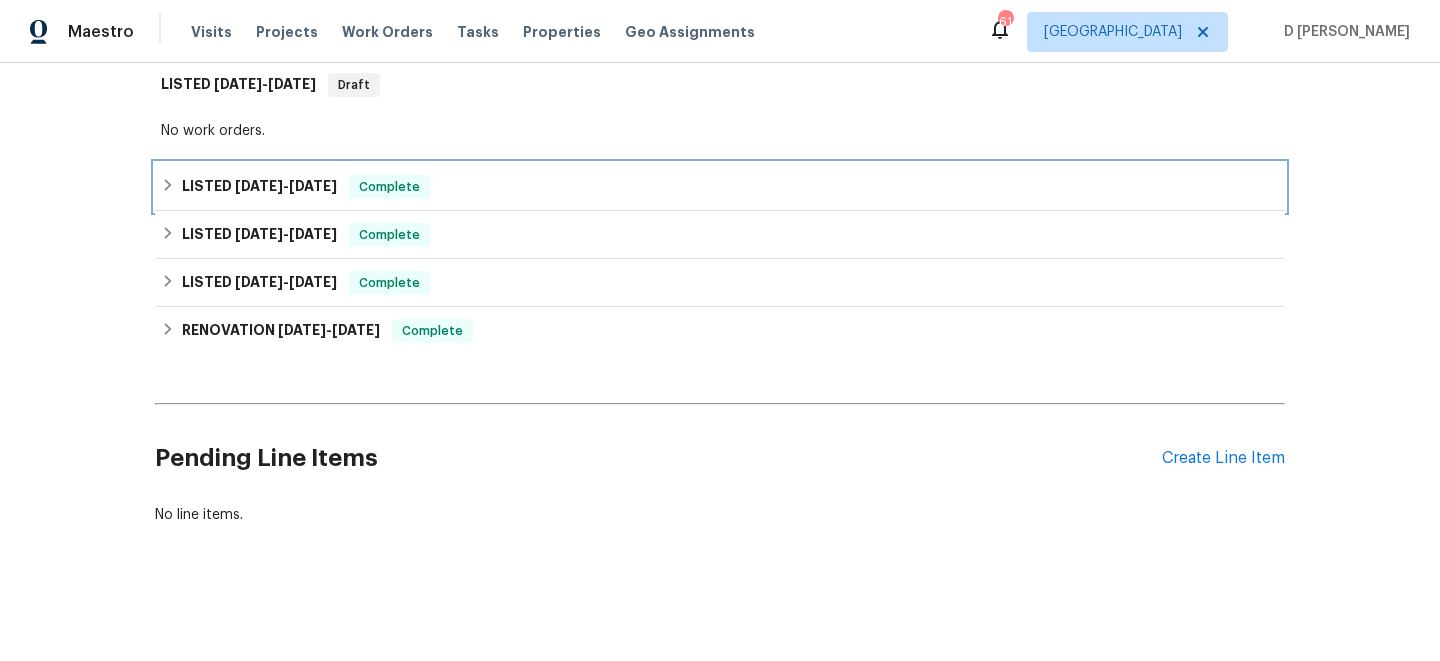 click 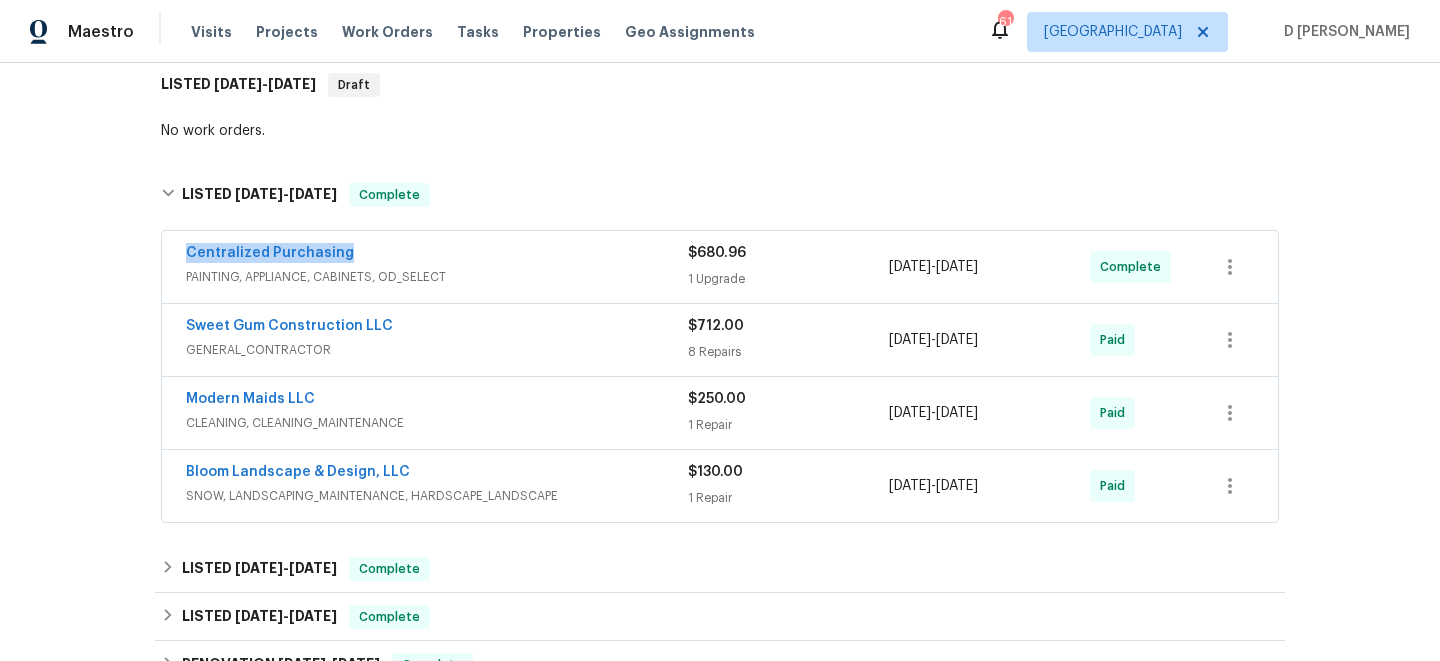 drag, startPoint x: 171, startPoint y: 259, endPoint x: 432, endPoint y: 257, distance: 261.00766 